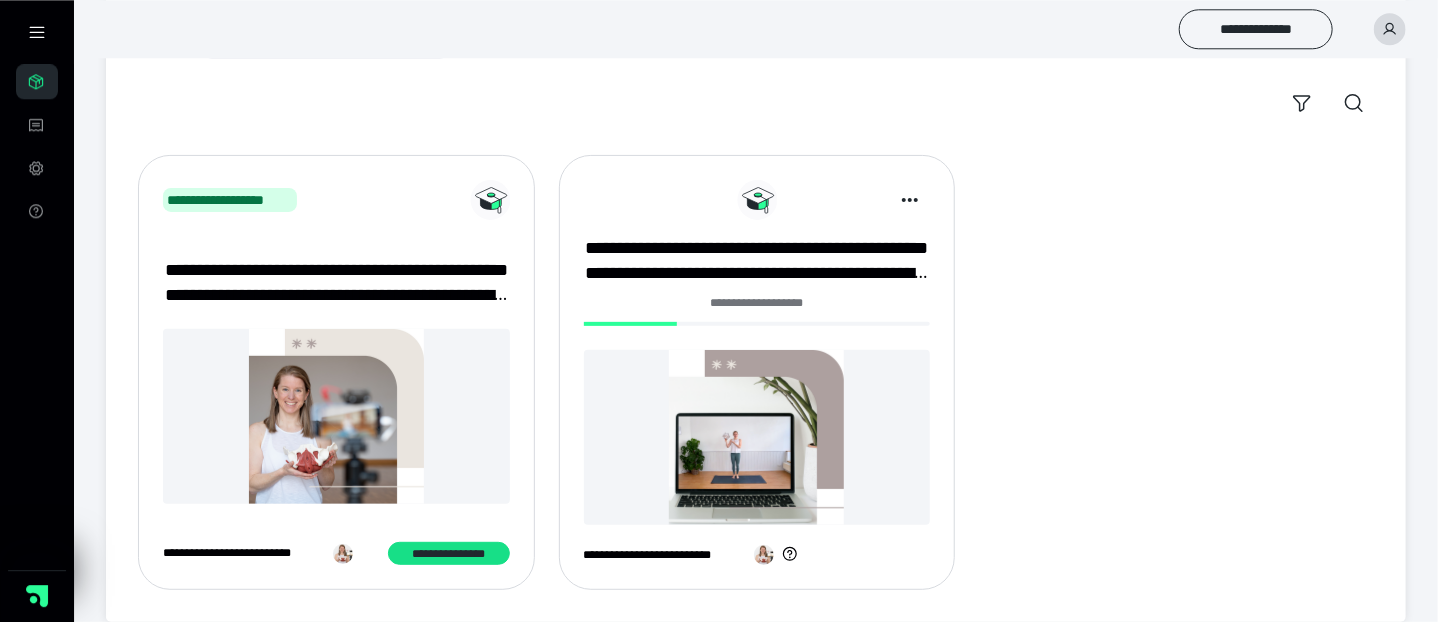 scroll, scrollTop: 184, scrollLeft: 0, axis: vertical 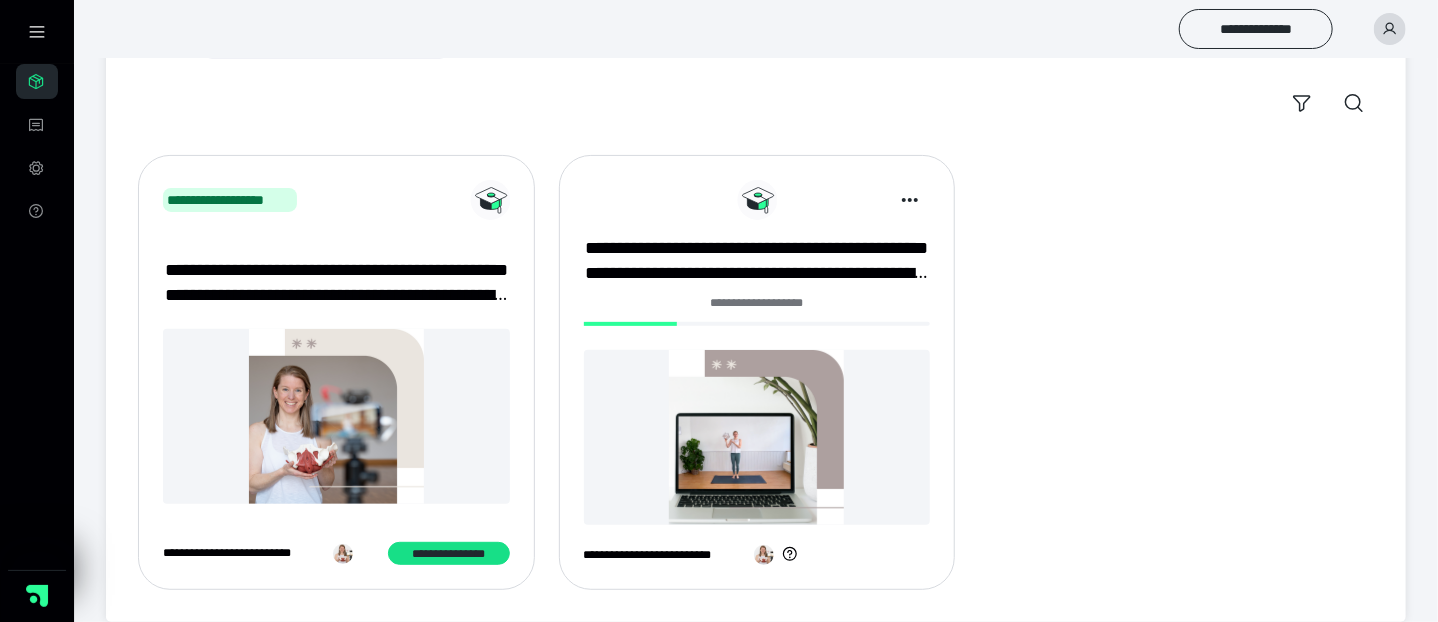 click at bounding box center [336, 416] 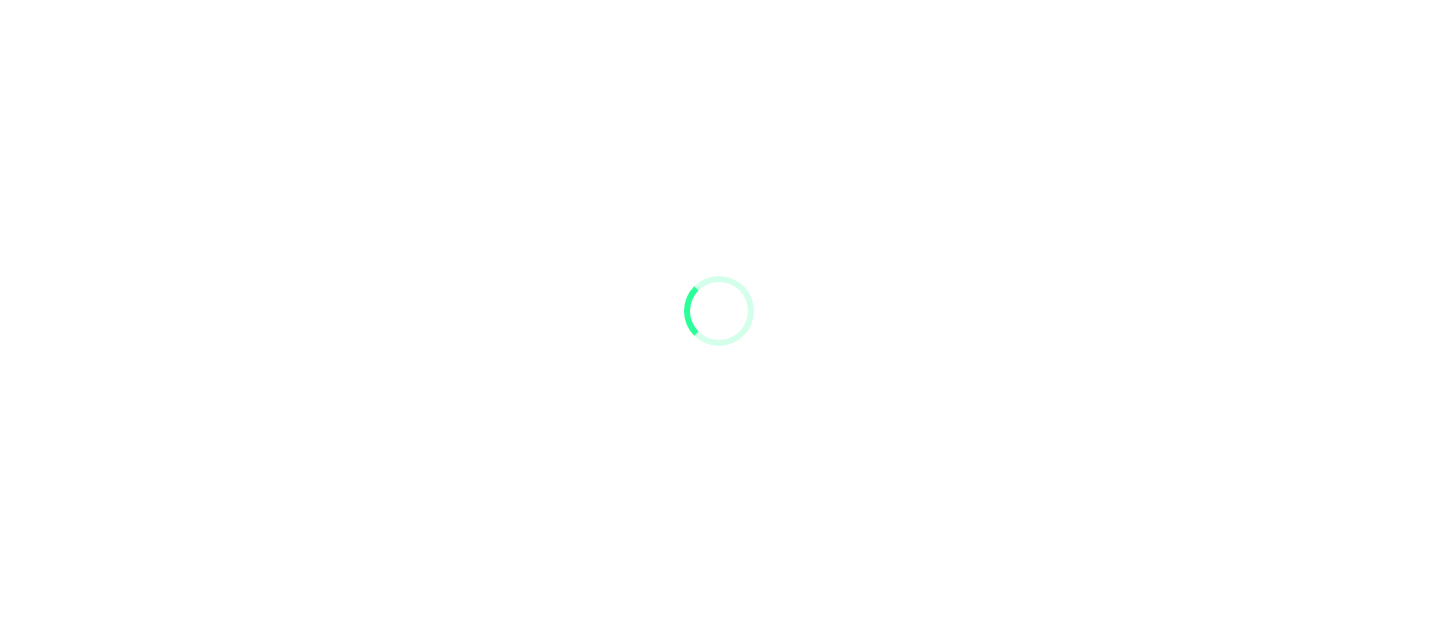 scroll, scrollTop: 0, scrollLeft: 0, axis: both 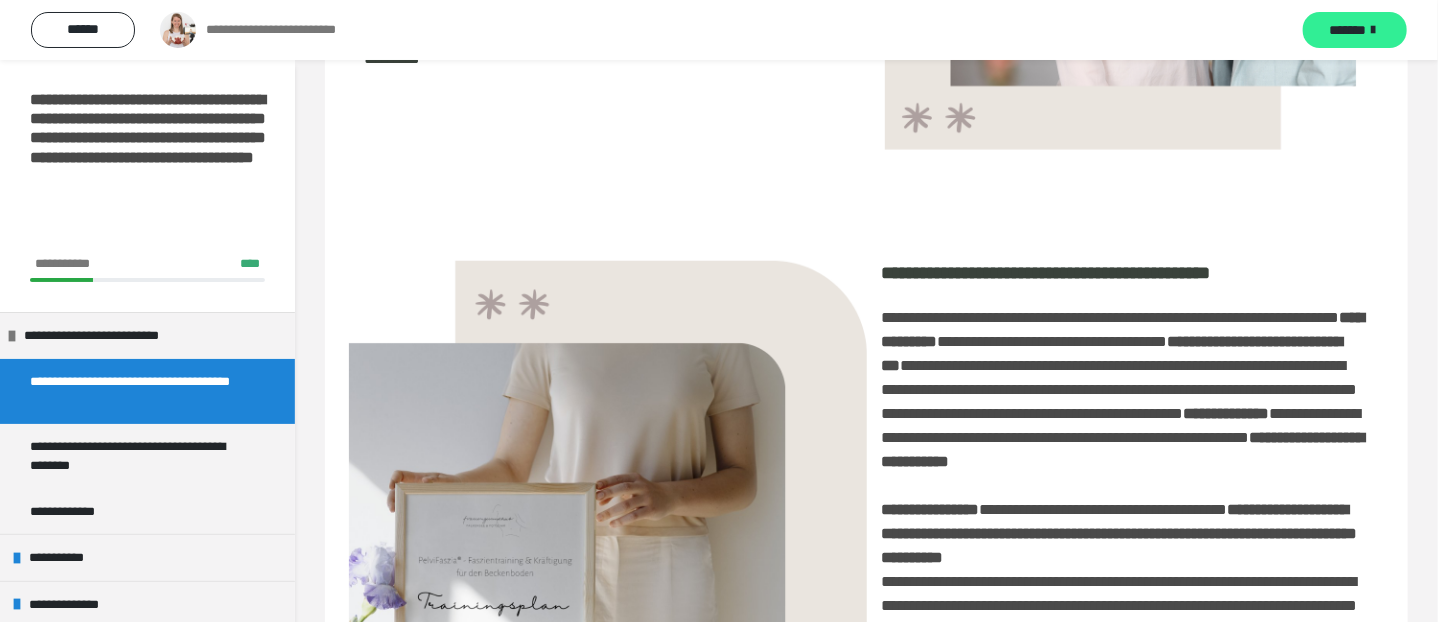 click on "*******" at bounding box center (1348, 30) 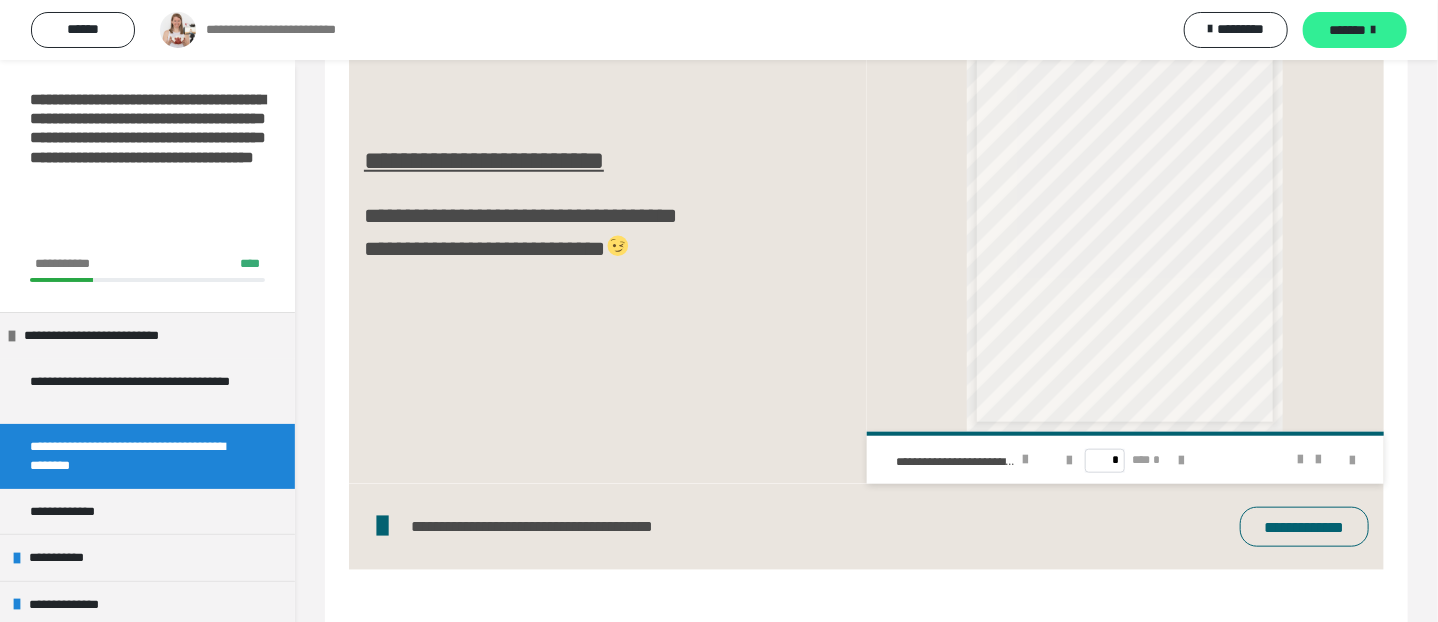 click on "*******" at bounding box center (1348, 30) 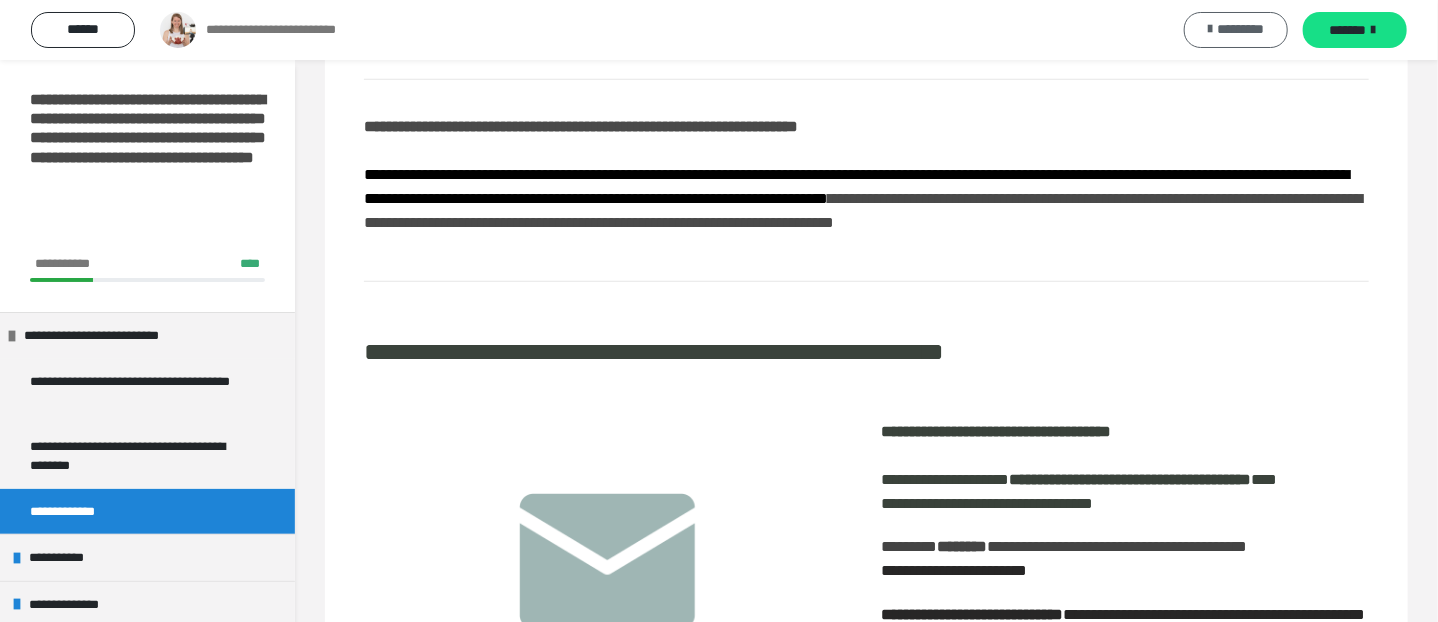 click on "*********" at bounding box center [1240, 29] 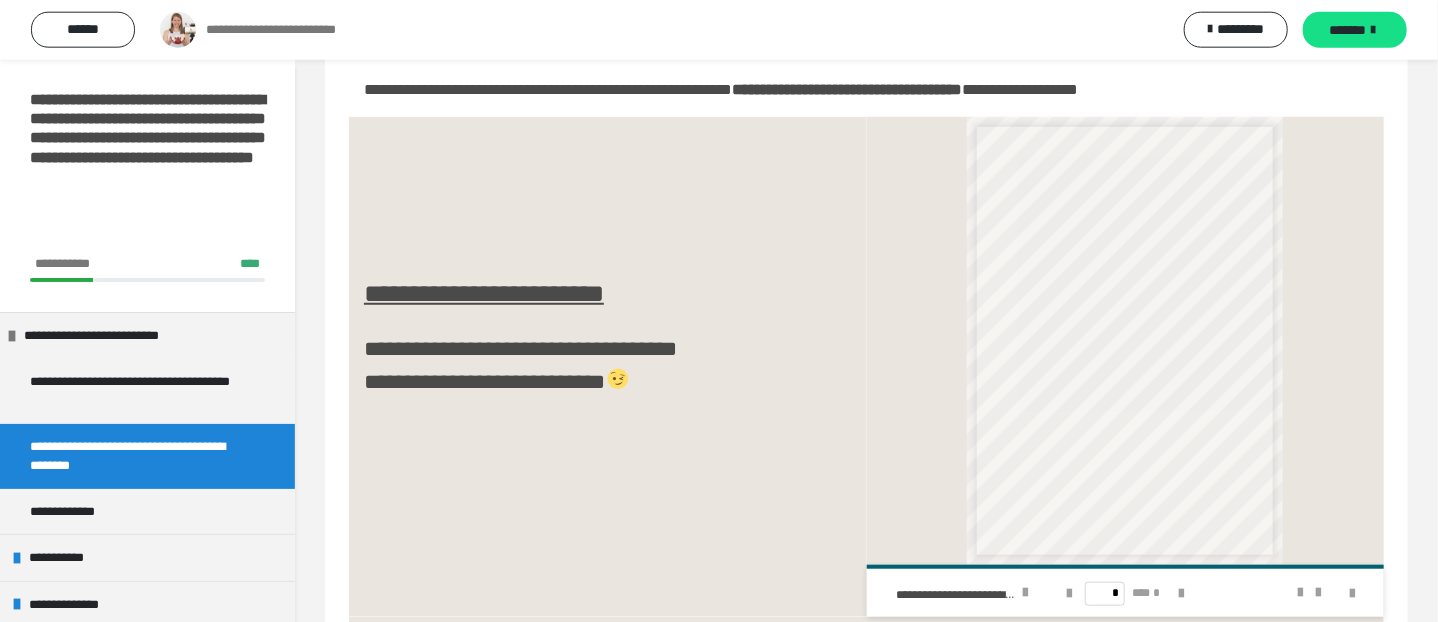 scroll, scrollTop: 739, scrollLeft: 0, axis: vertical 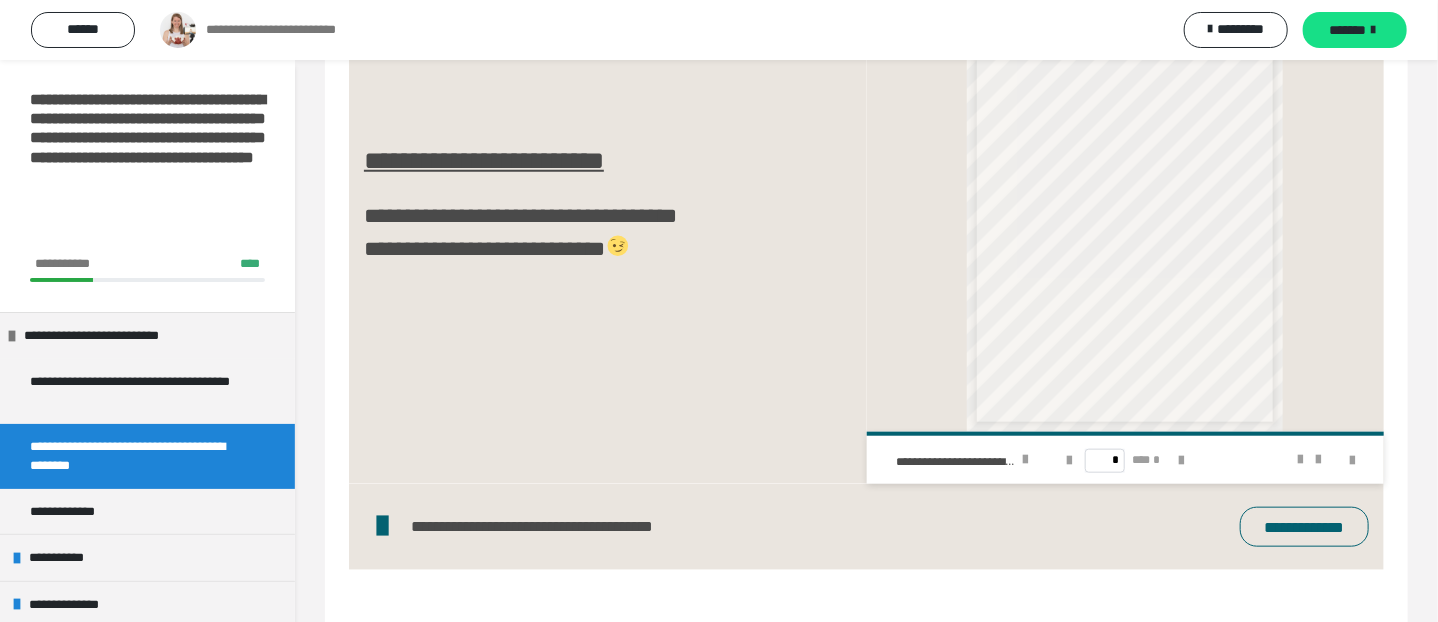 click on "**********" at bounding box center [1304, 527] 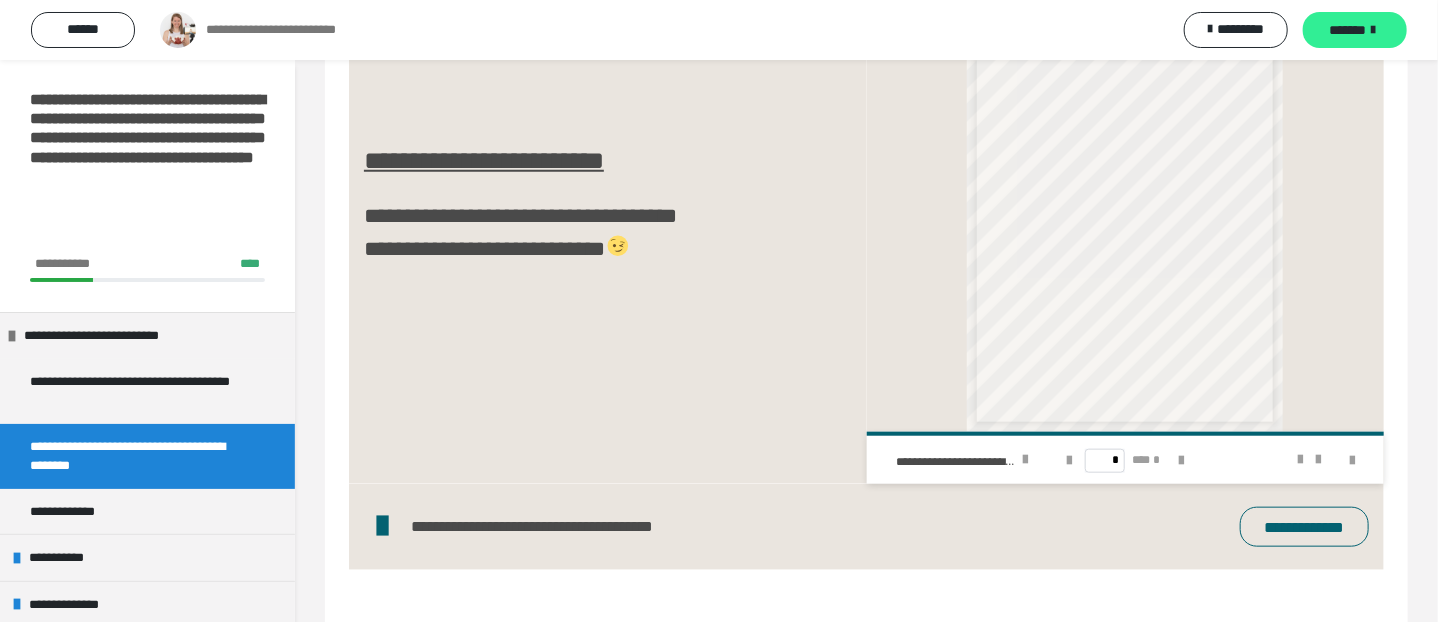 click on "*******" at bounding box center (1348, 30) 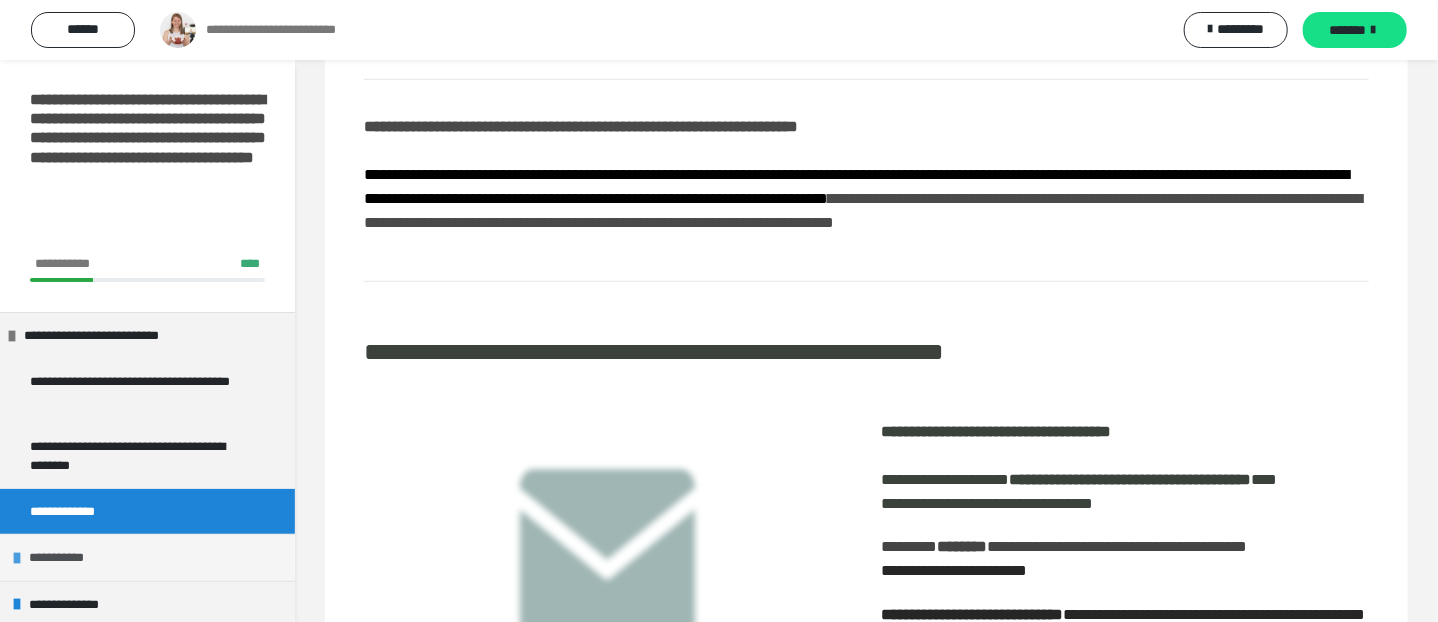 click on "**********" at bounding box center (64, 558) 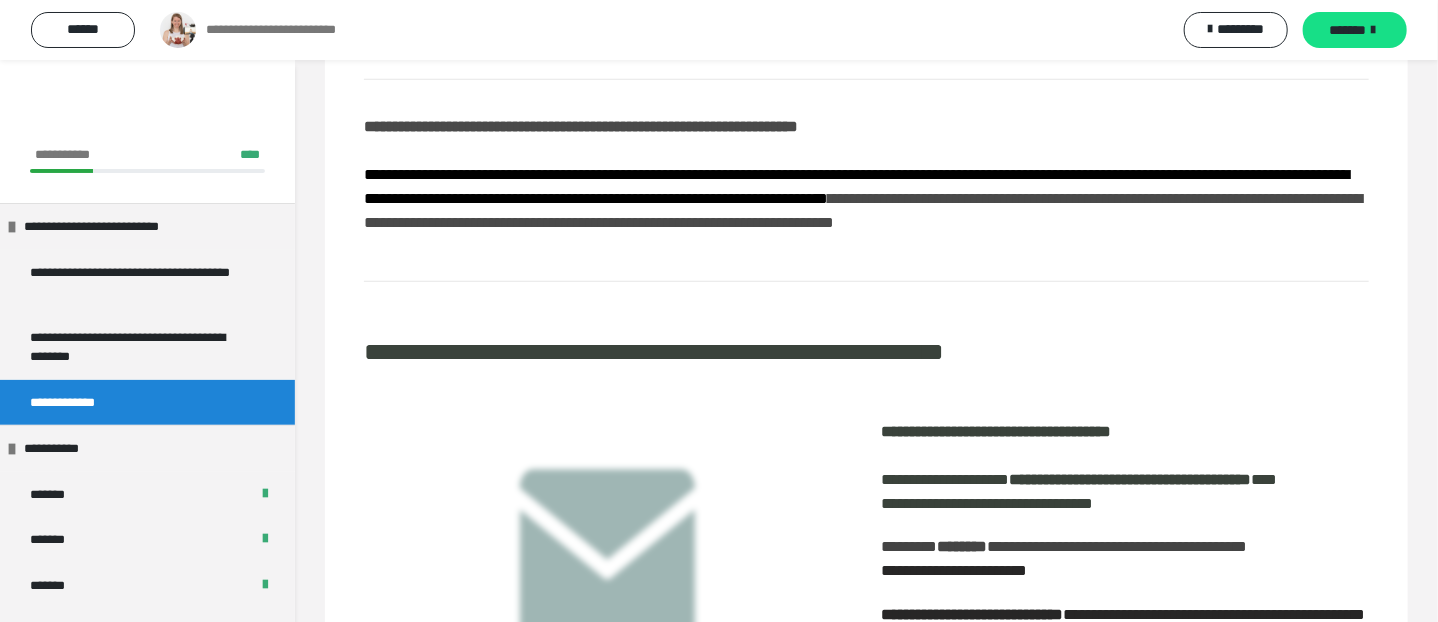 scroll, scrollTop: 384, scrollLeft: 0, axis: vertical 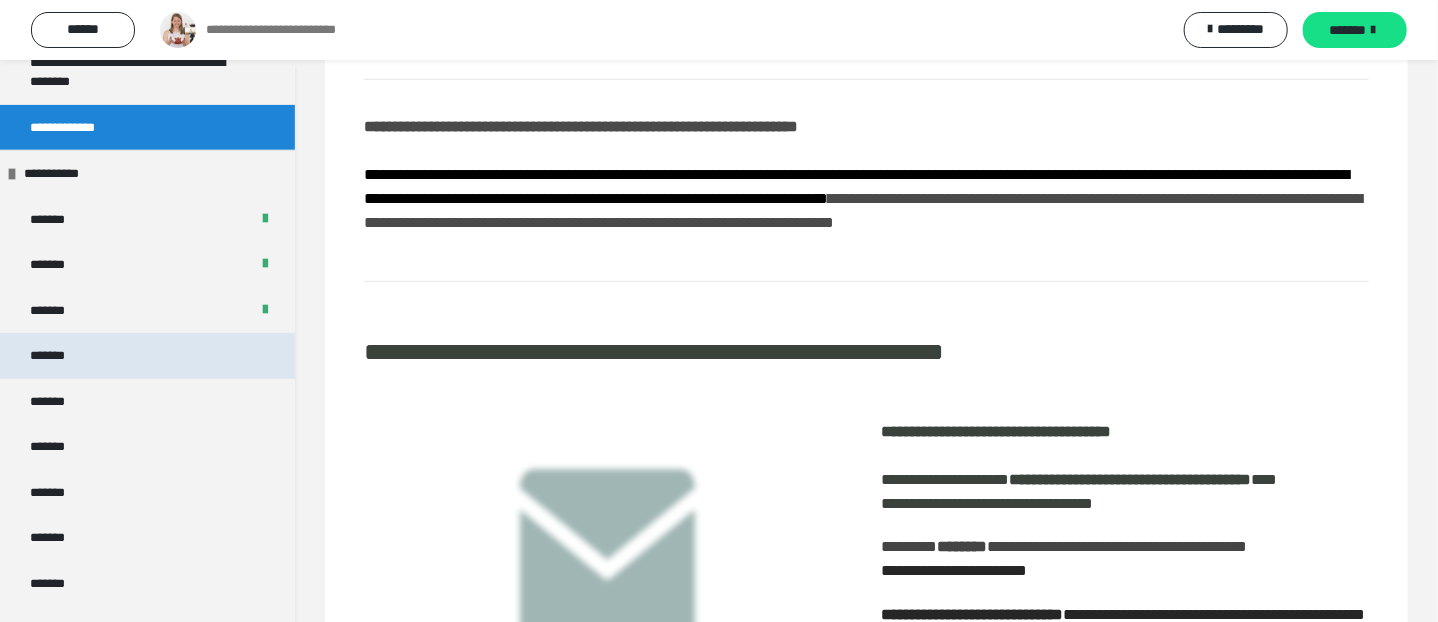 click on "*******" at bounding box center (147, 356) 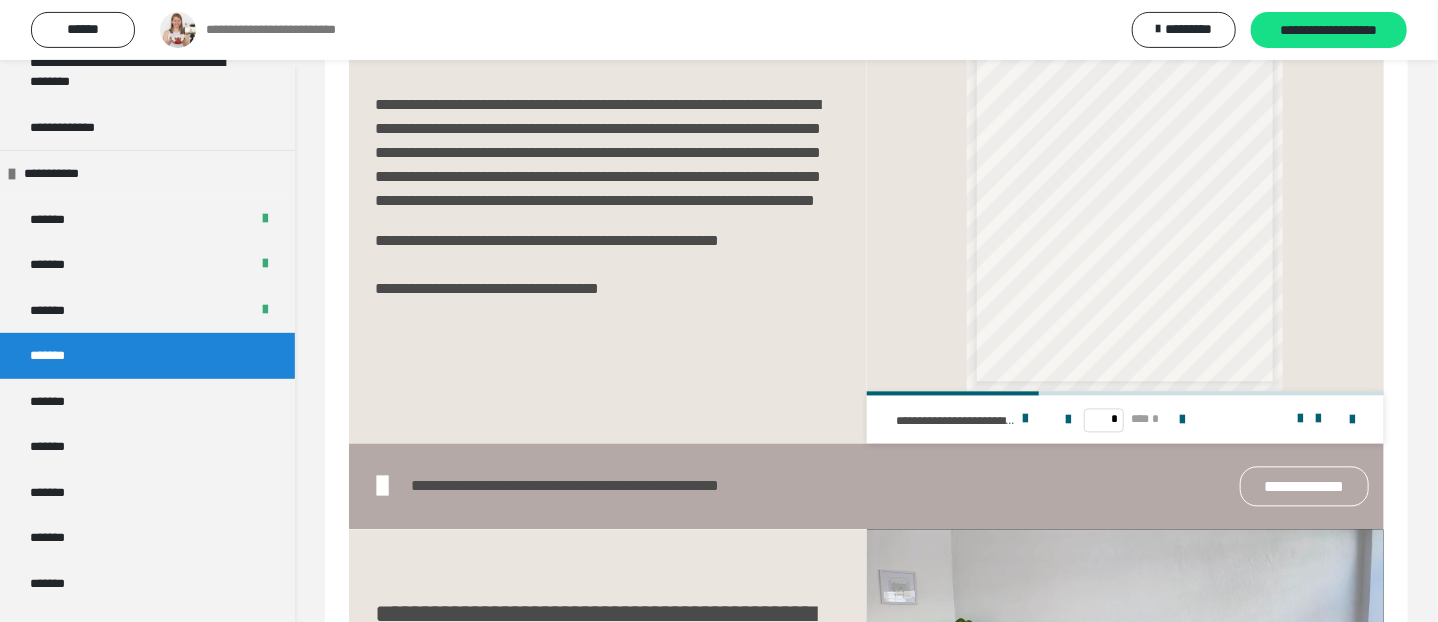 scroll, scrollTop: 2006, scrollLeft: 0, axis: vertical 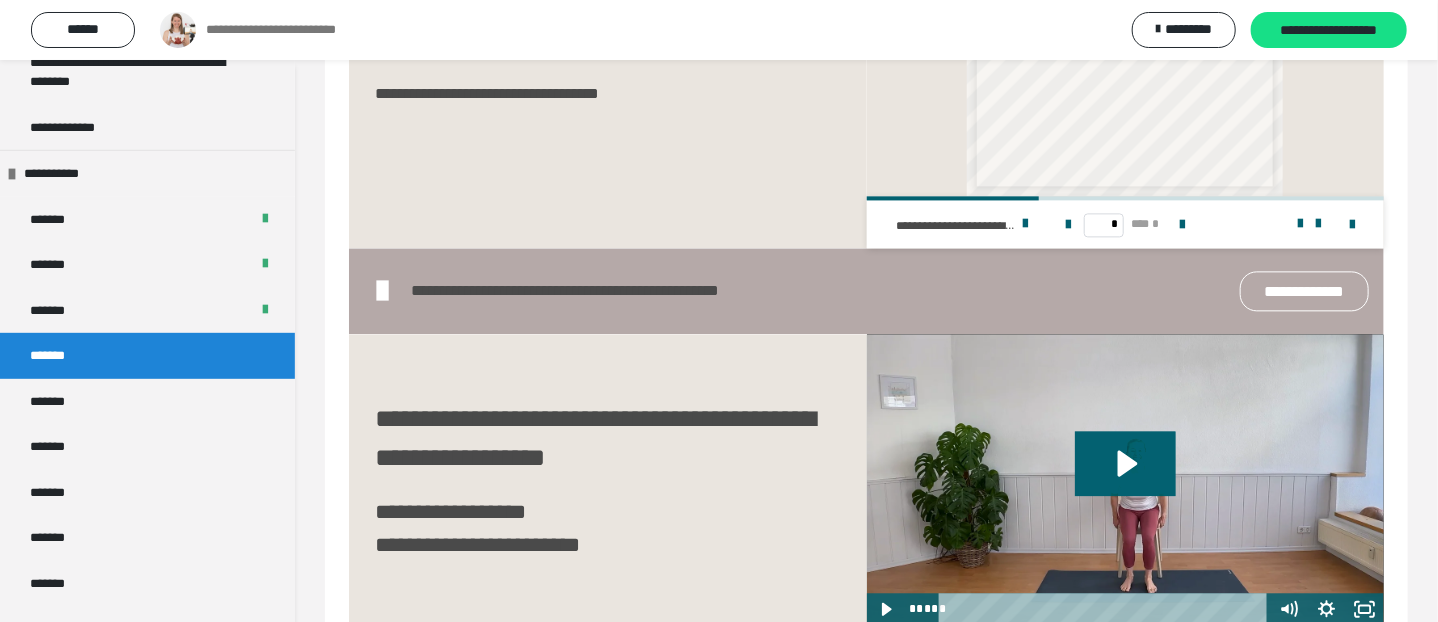 click on "**********" at bounding box center (1304, 291) 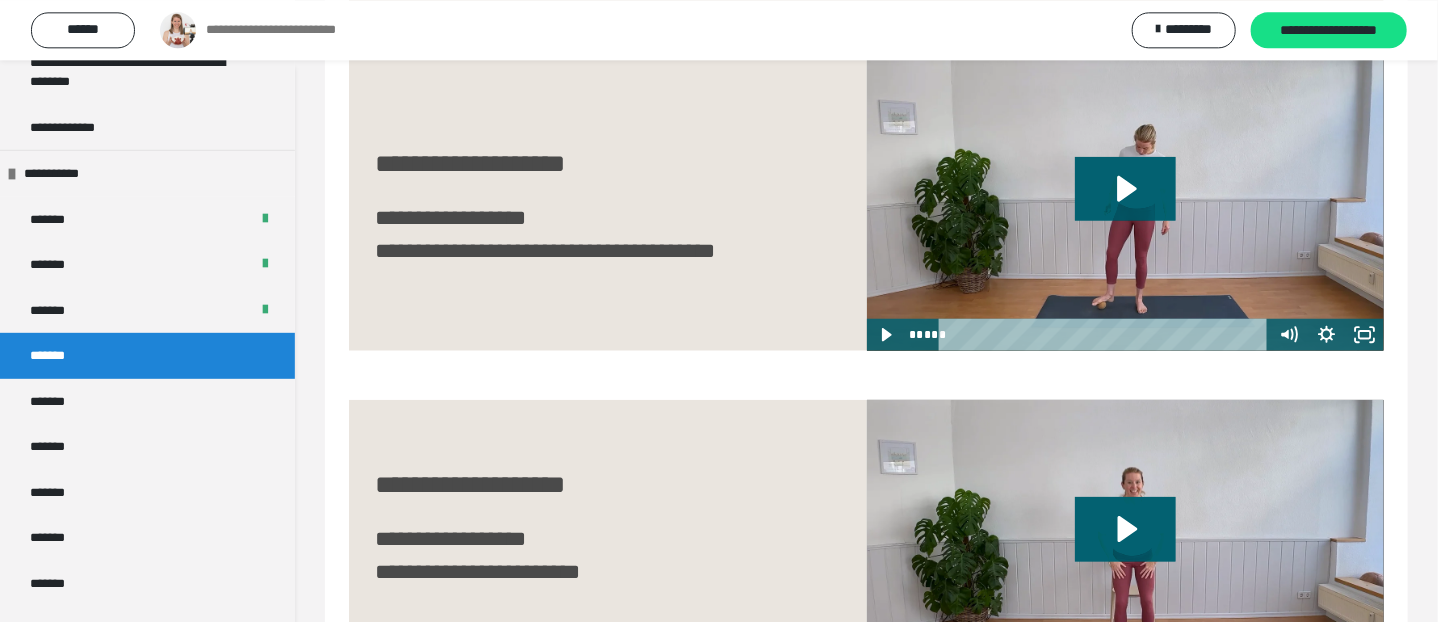 scroll, scrollTop: 633, scrollLeft: 0, axis: vertical 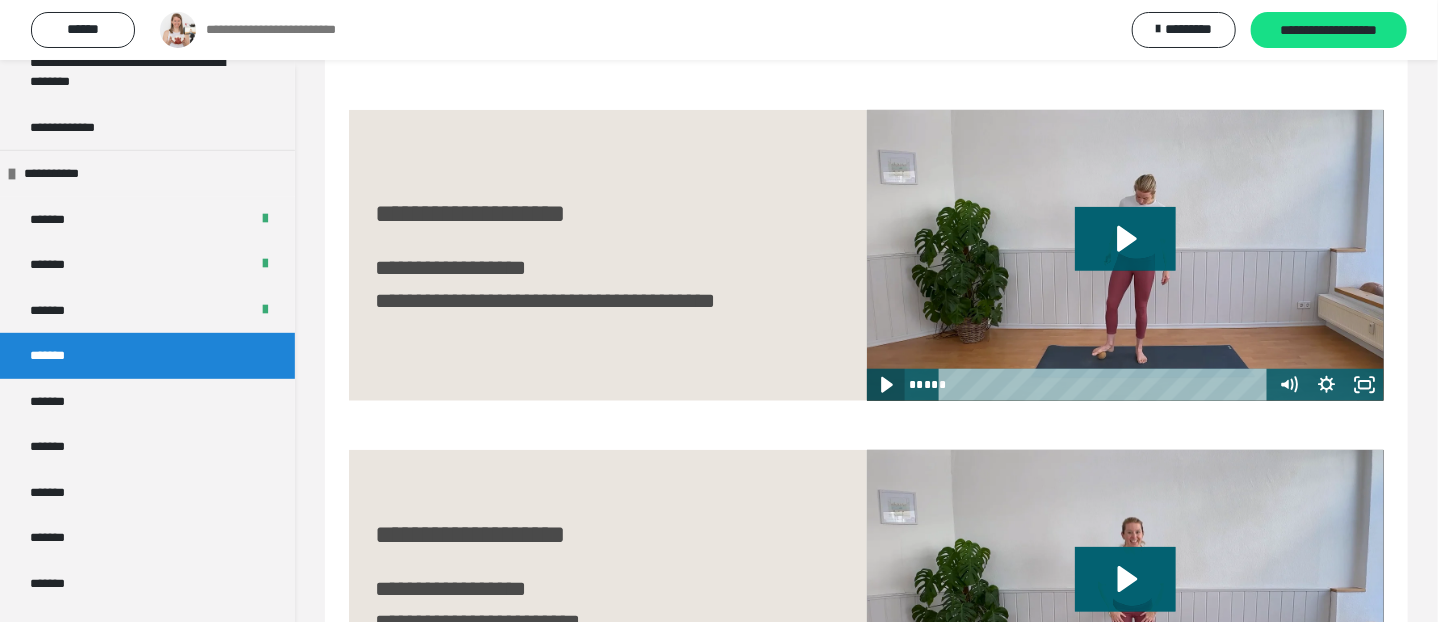 click 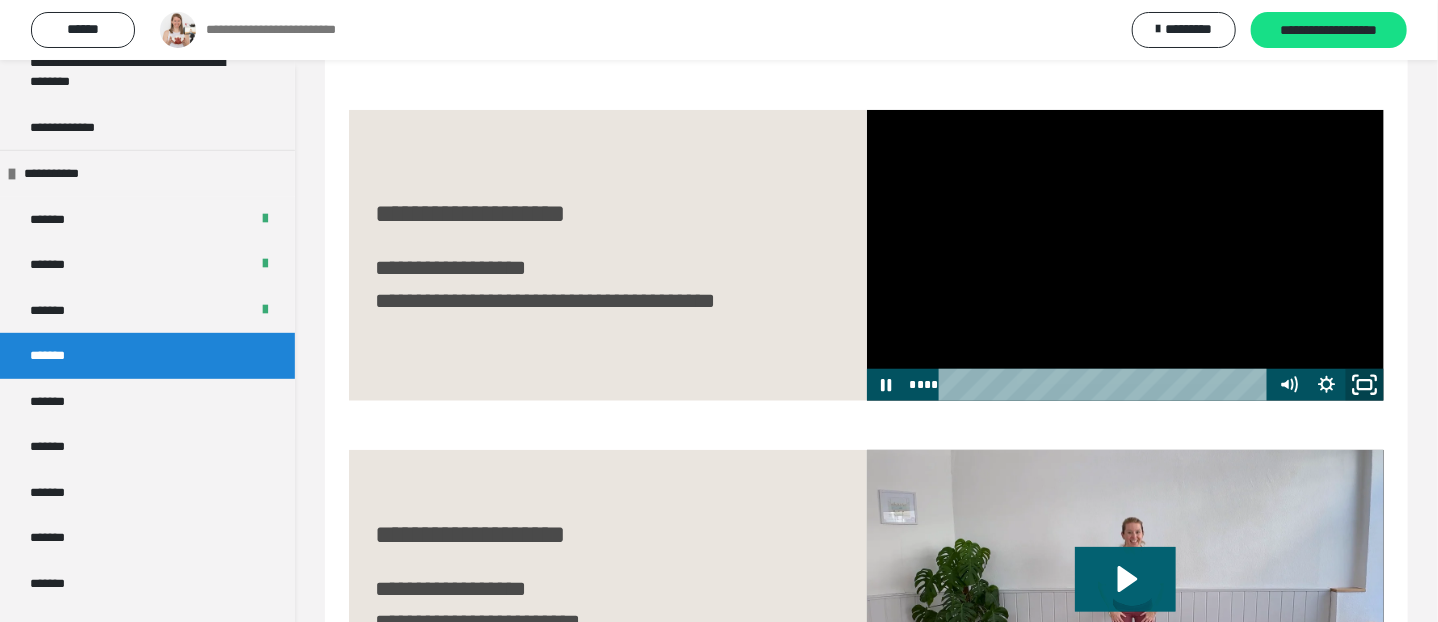 click 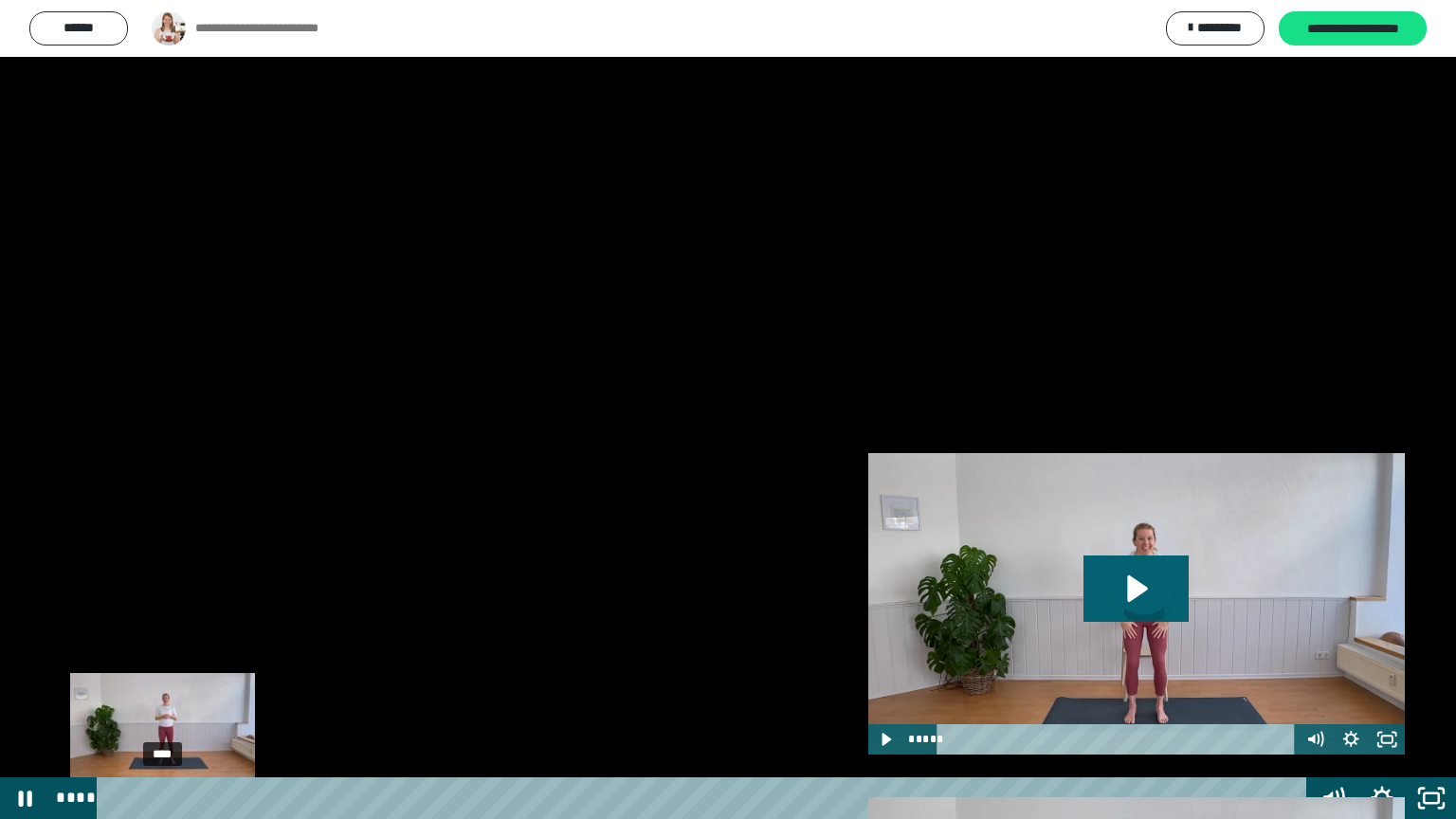 click on "****" at bounding box center [705, 798] 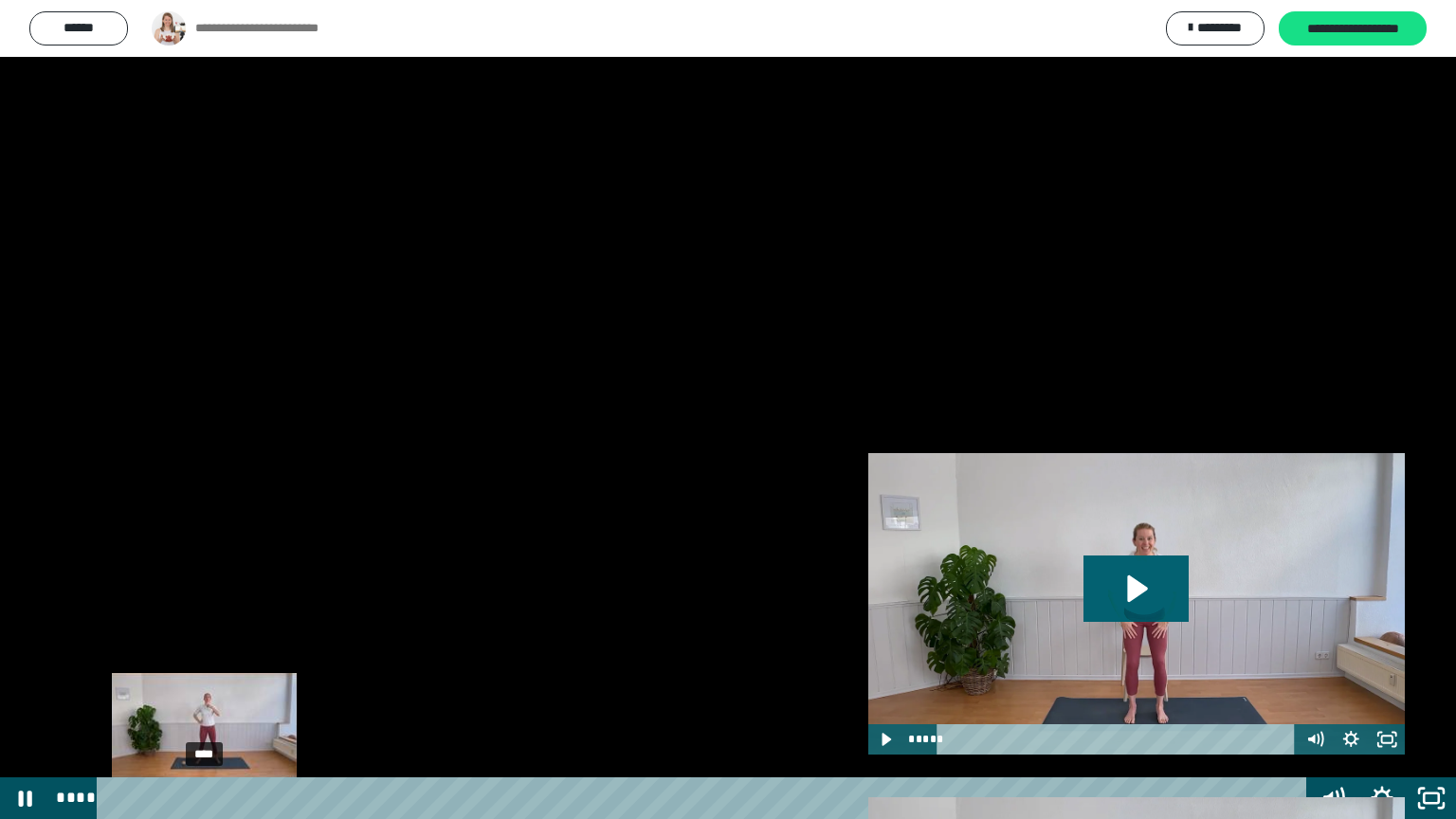 click on "****" at bounding box center [705, 798] 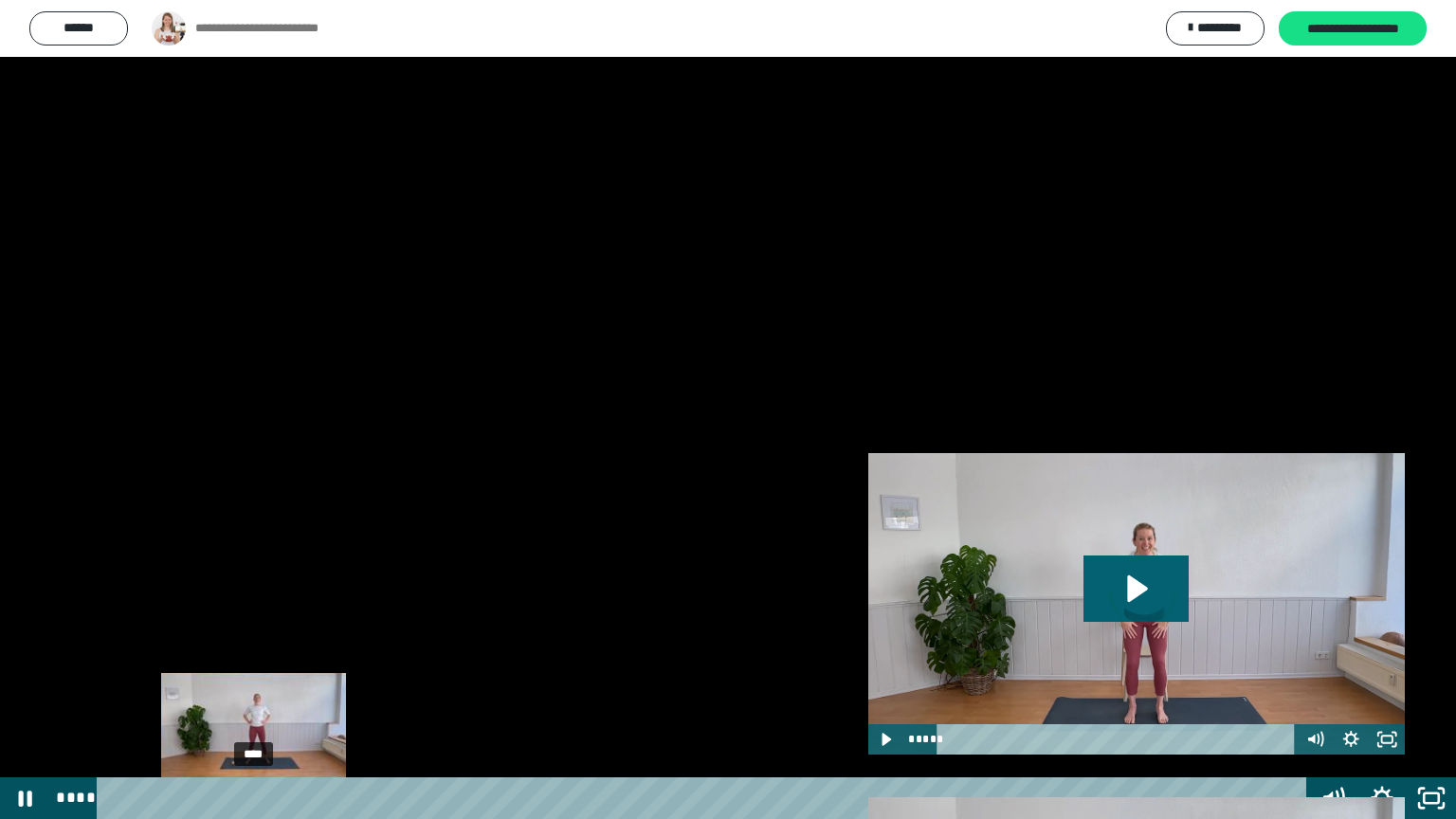click on "****" at bounding box center (705, 798) 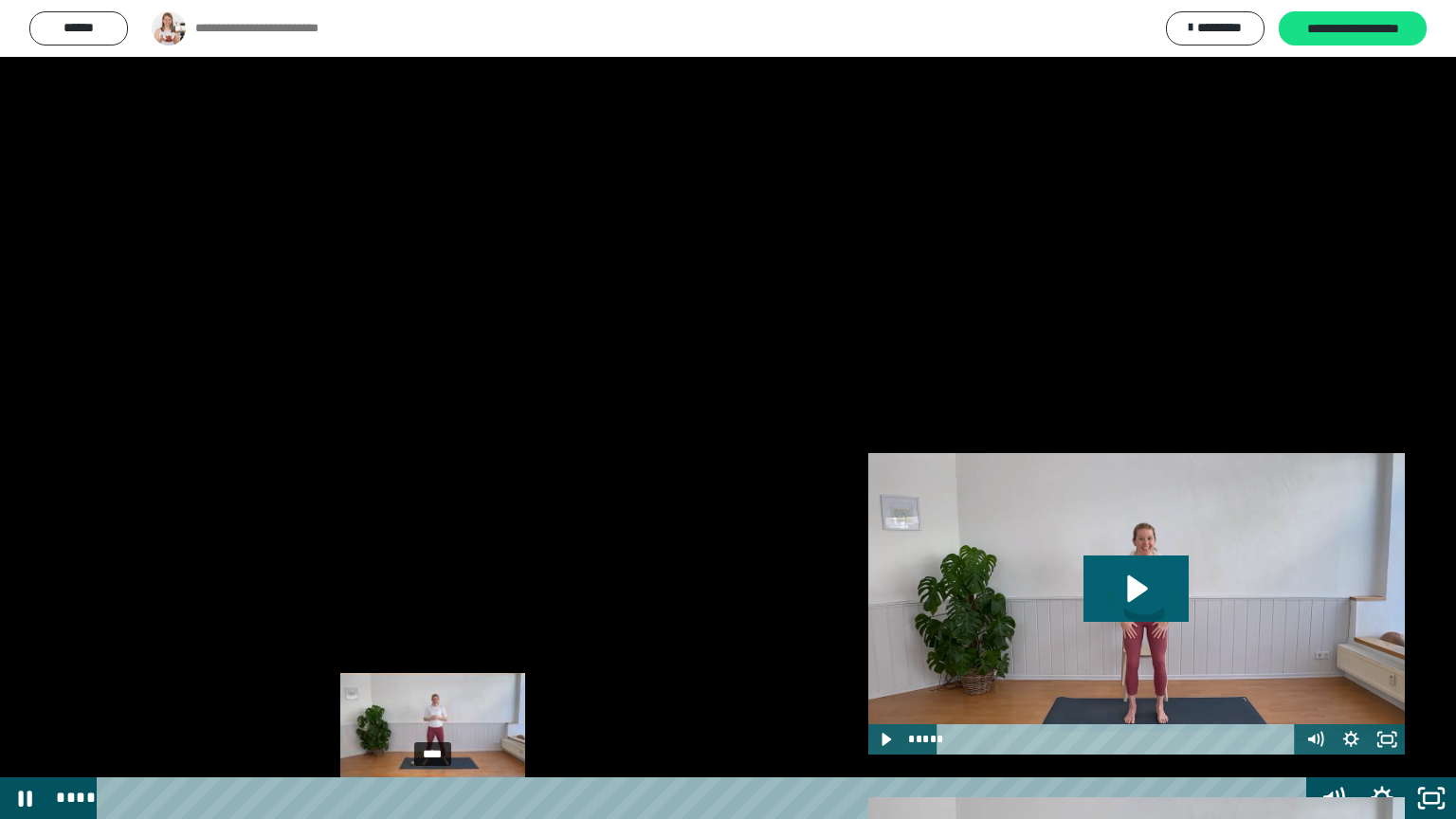 click on "****" at bounding box center [705, 798] 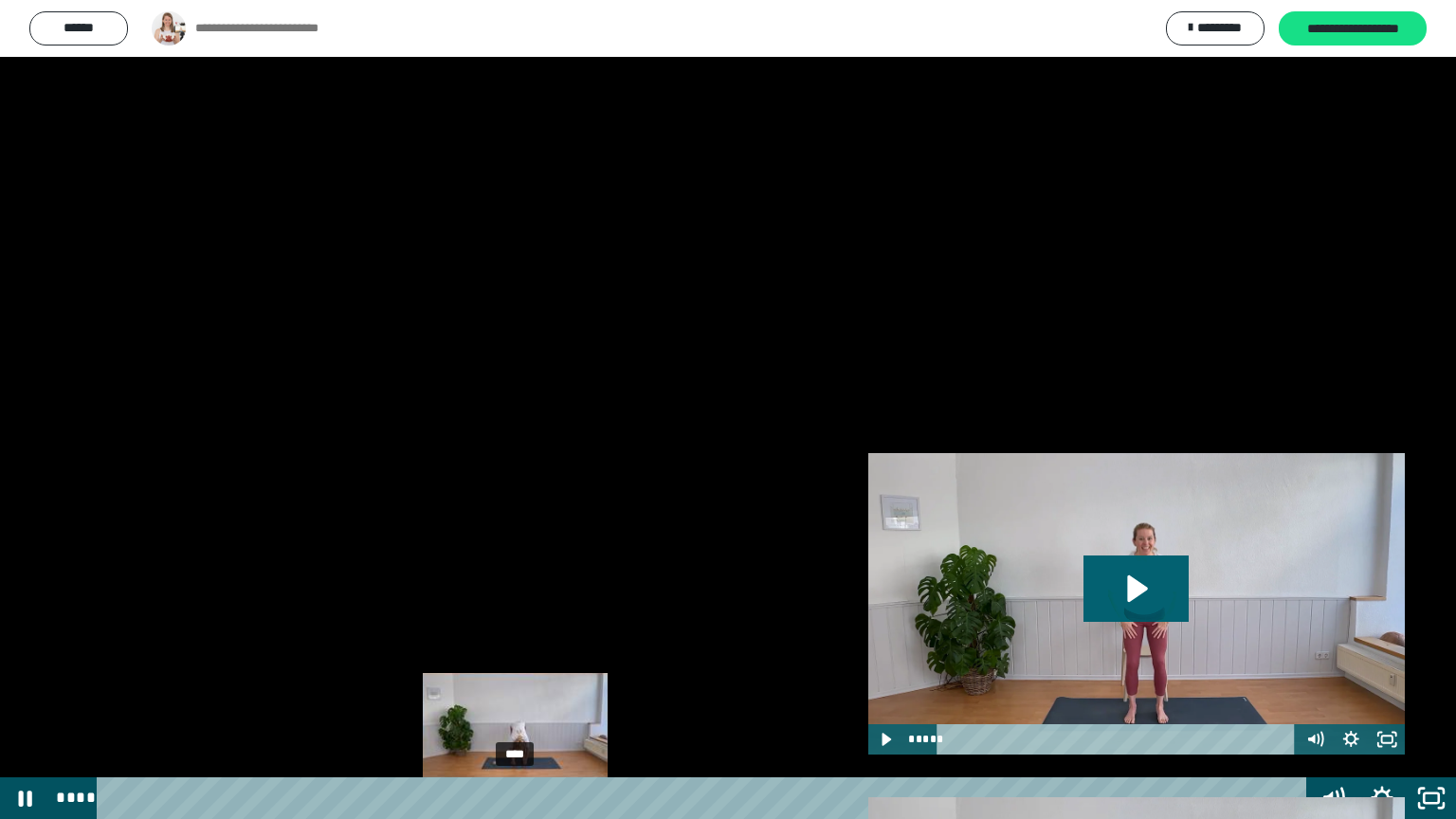 click on "****" at bounding box center [705, 798] 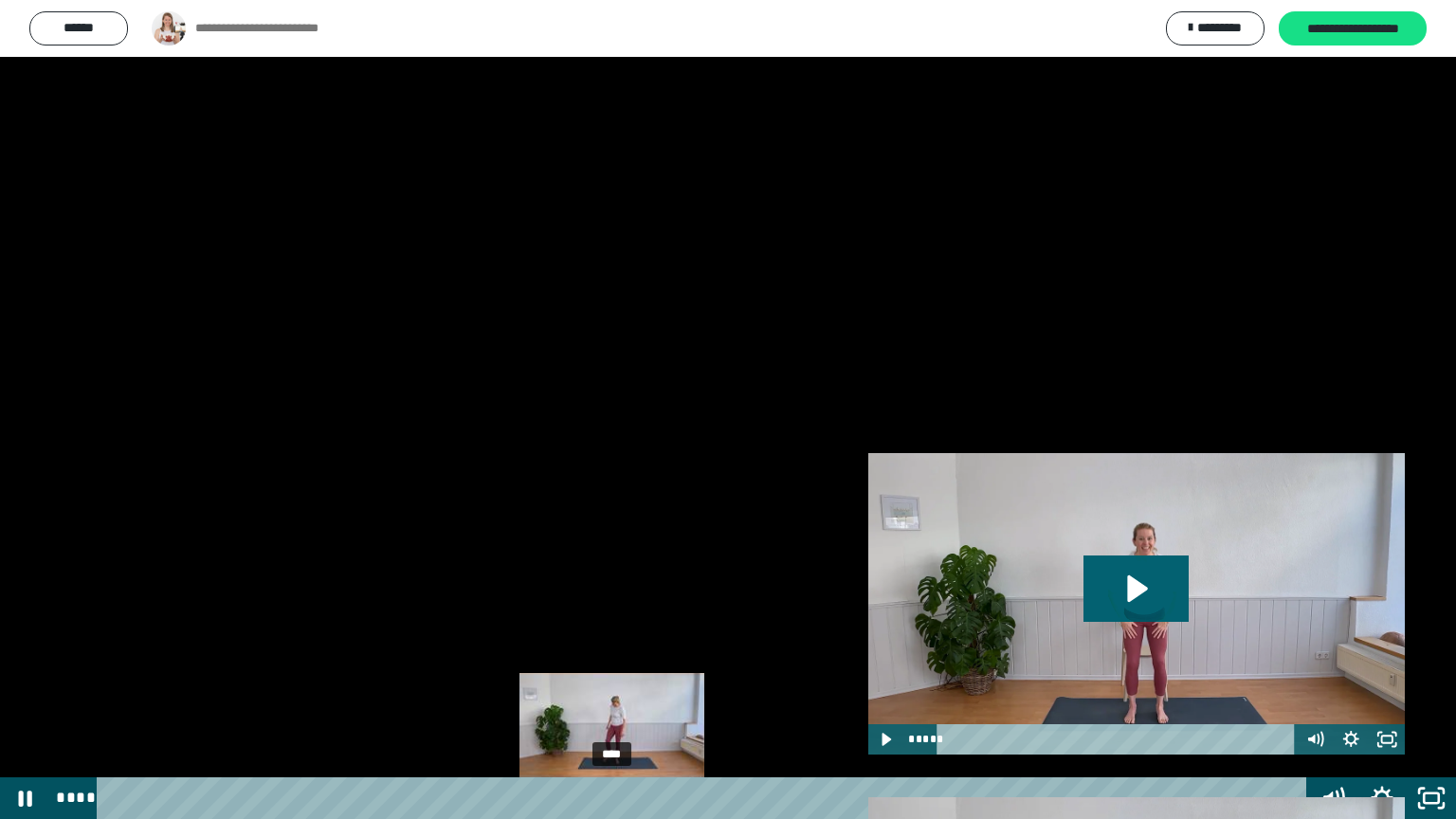 click on "****" at bounding box center (705, 798) 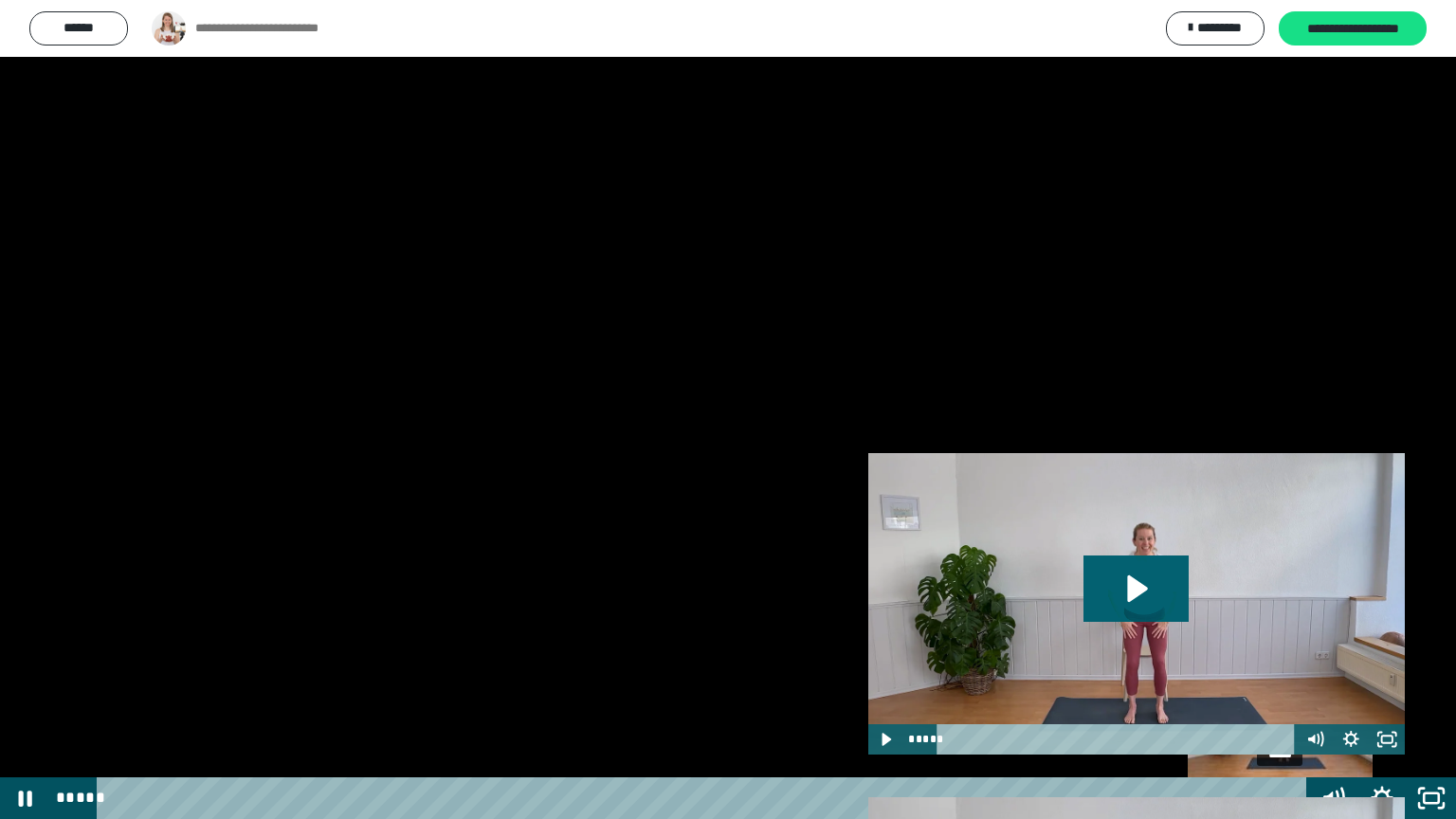 click on "*****" at bounding box center (705, 798) 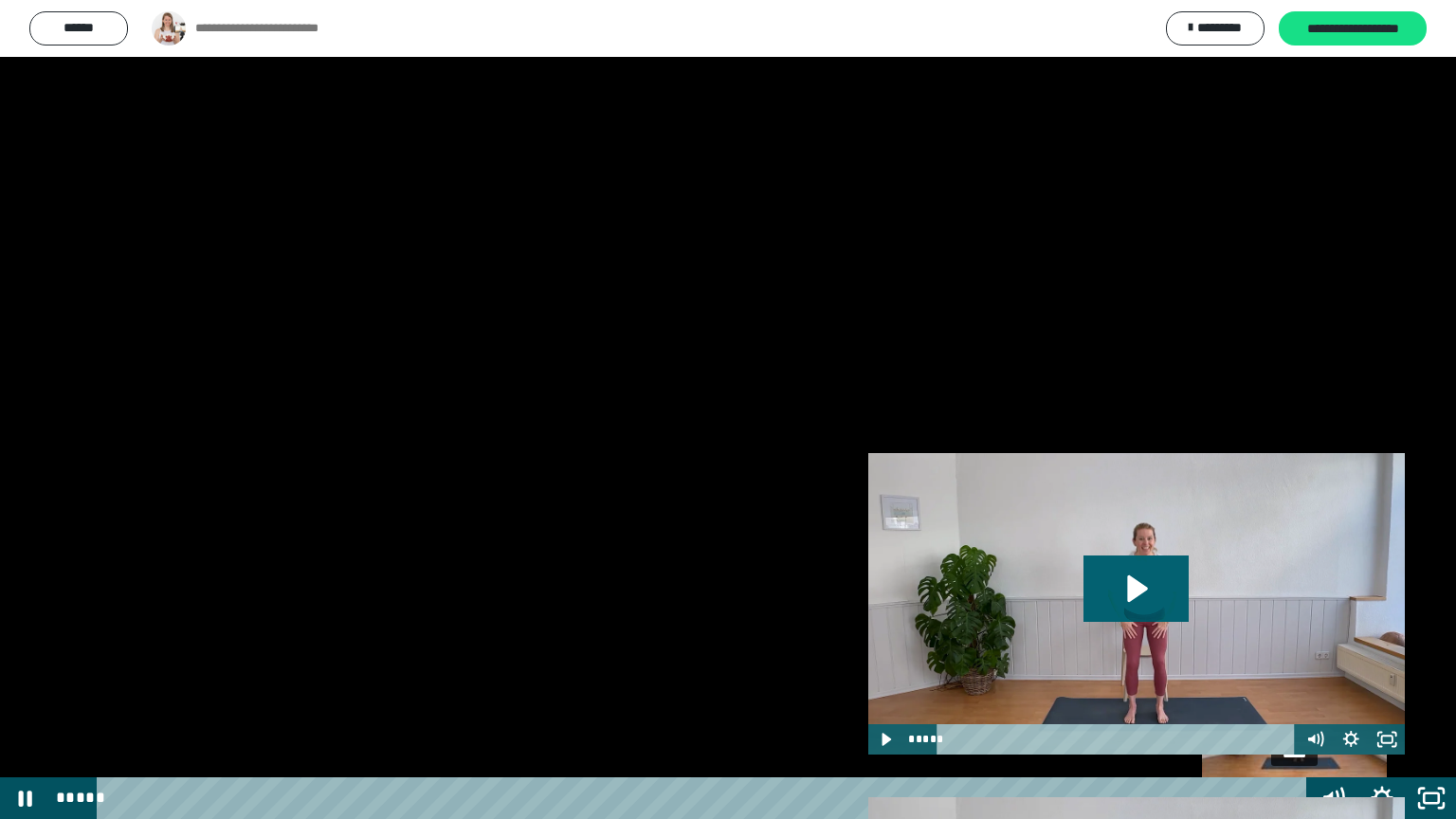 click on "*****" at bounding box center [705, 798] 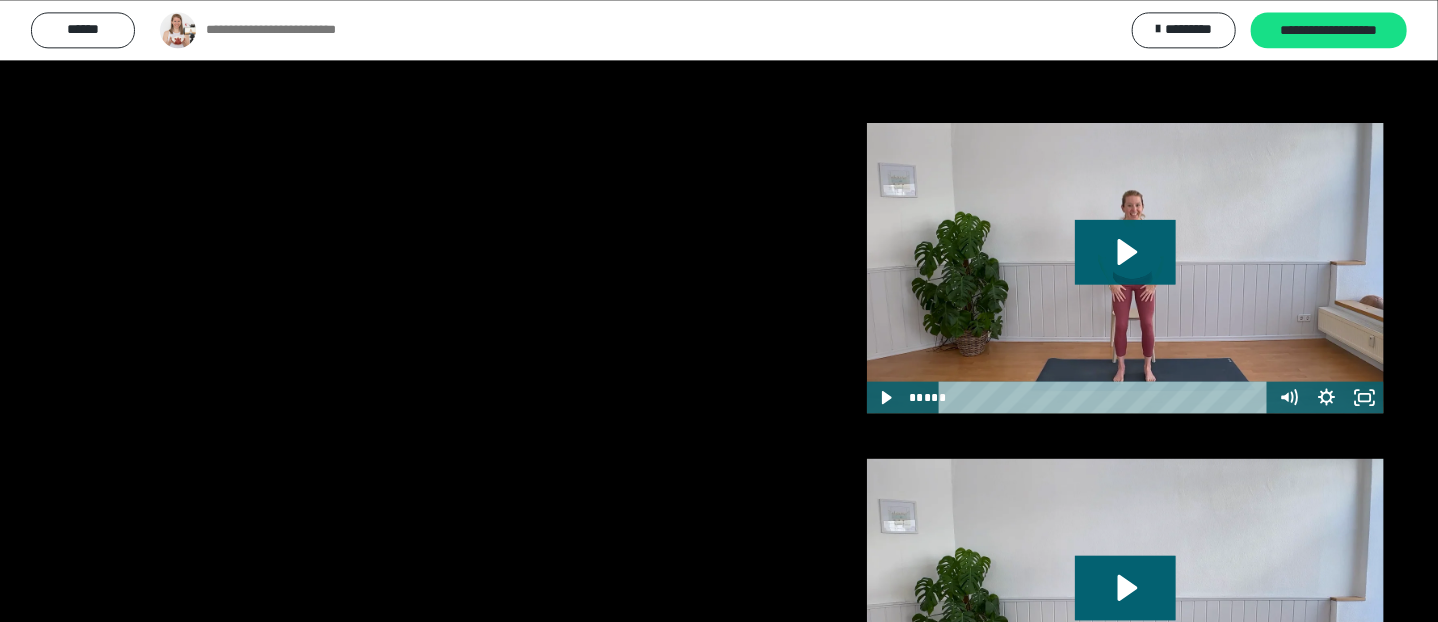 scroll, scrollTop: 1056, scrollLeft: 0, axis: vertical 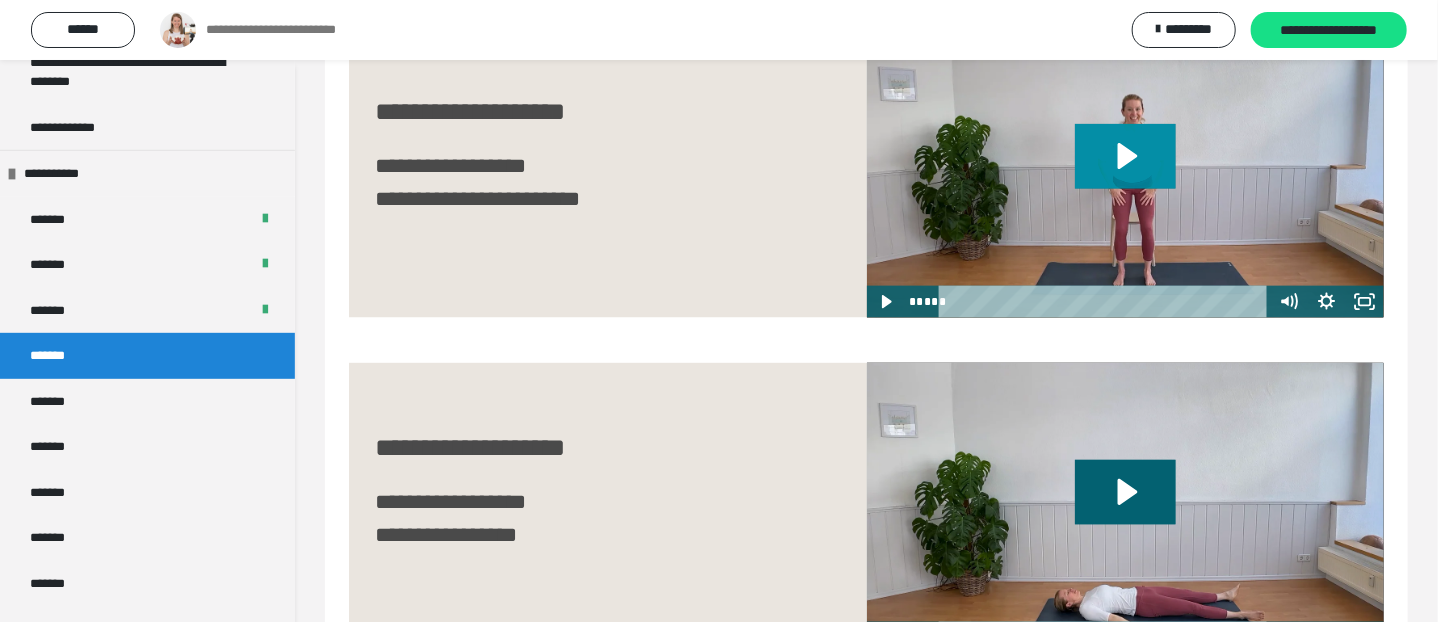 click 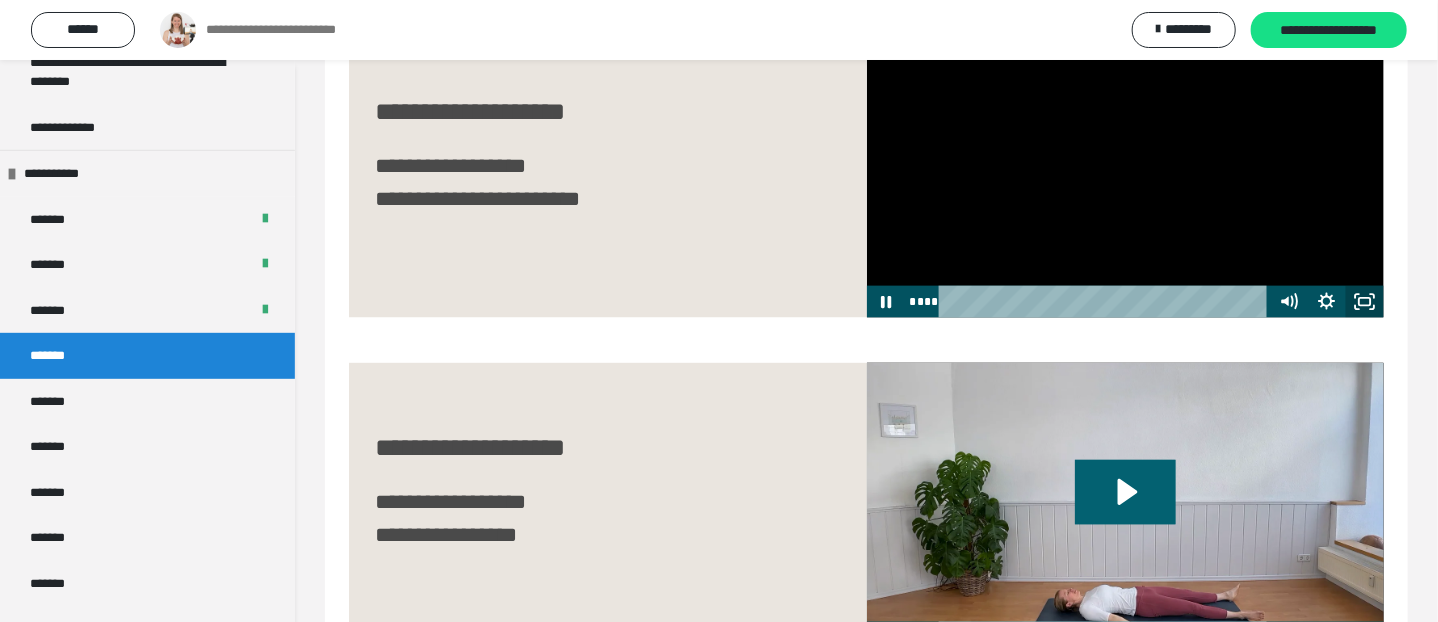 click 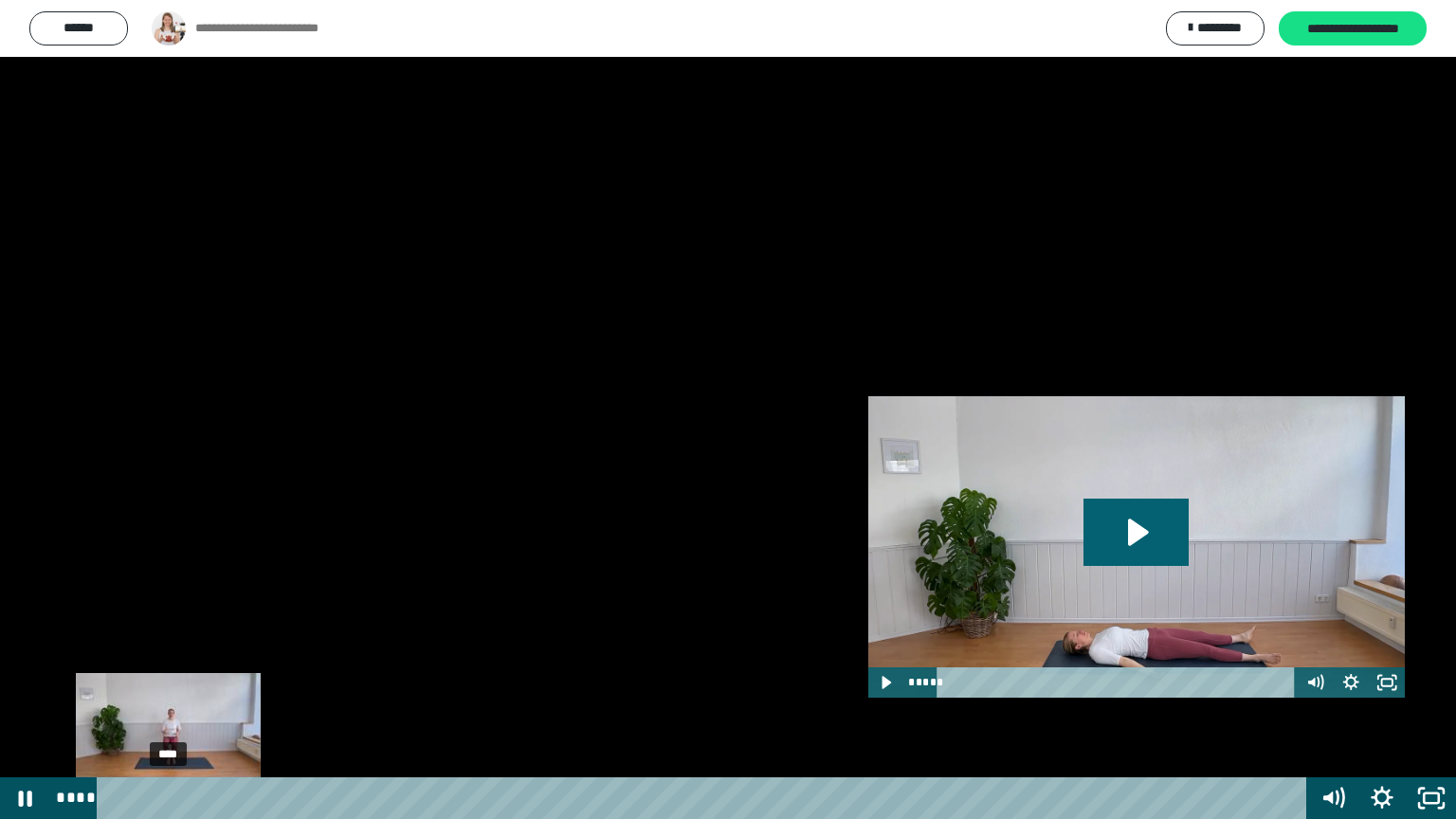 click on "****" at bounding box center (705, 798) 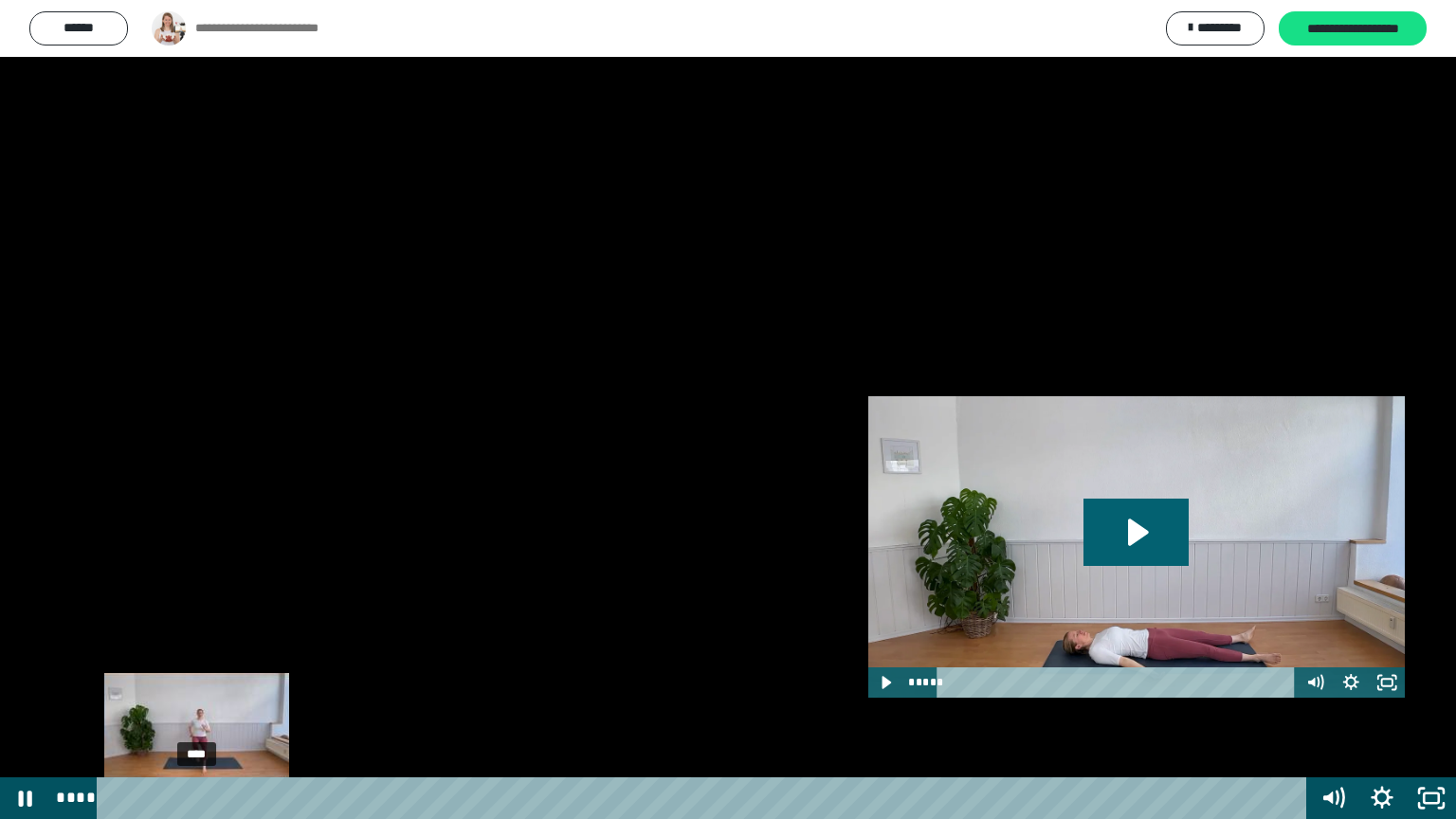 click on "****" at bounding box center (705, 798) 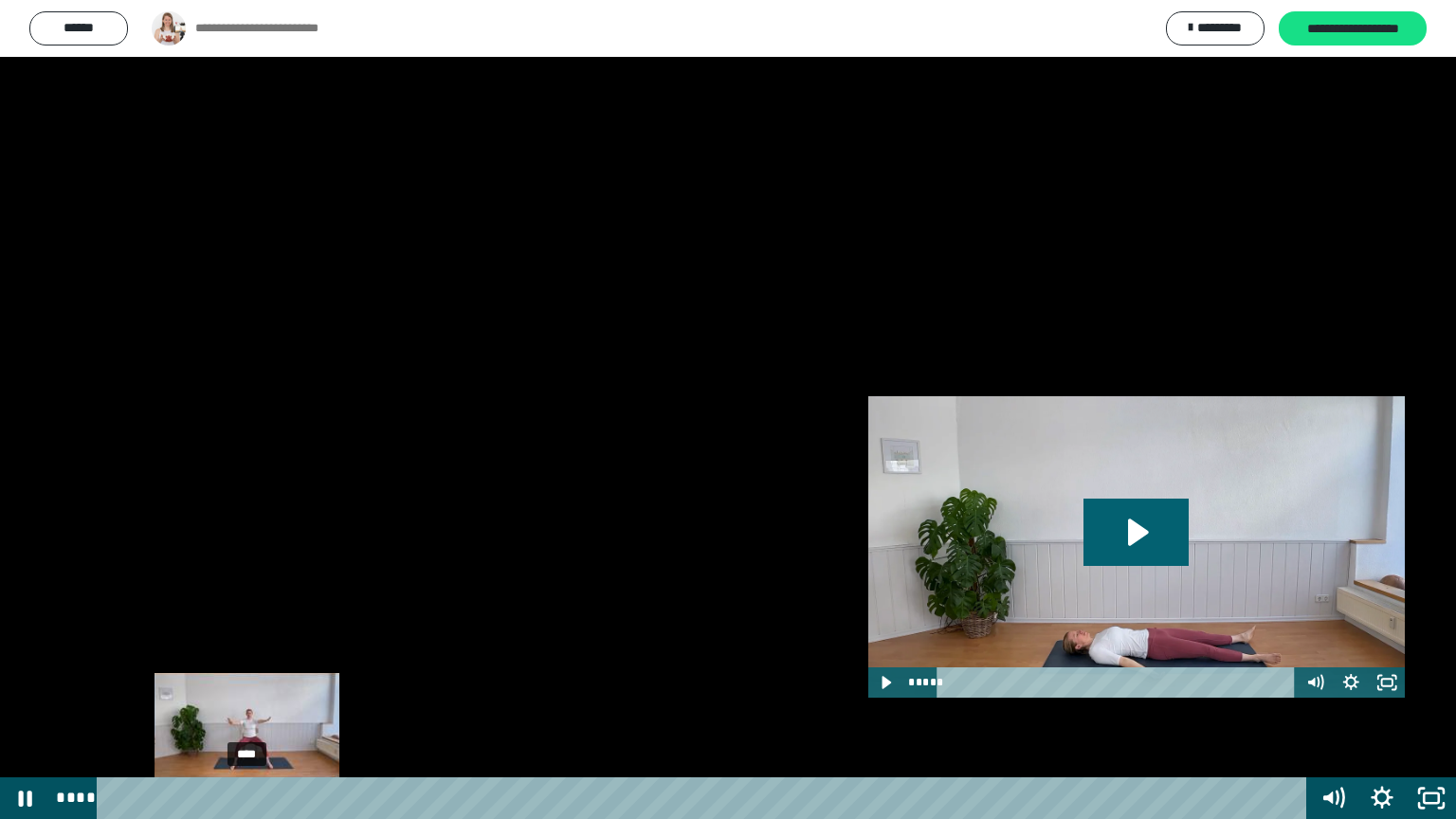 click on "****" at bounding box center (705, 798) 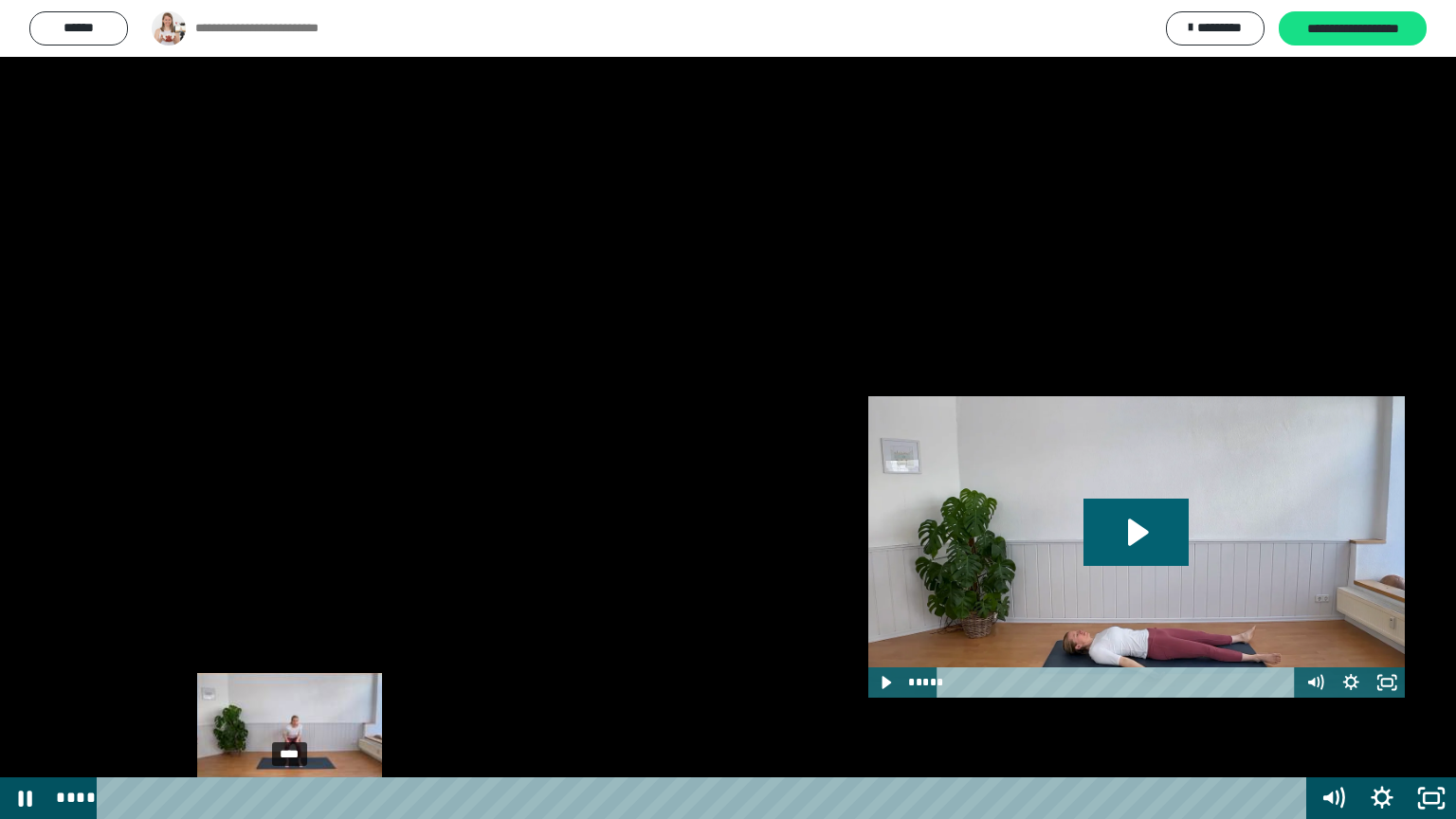click on "****" at bounding box center (705, 798) 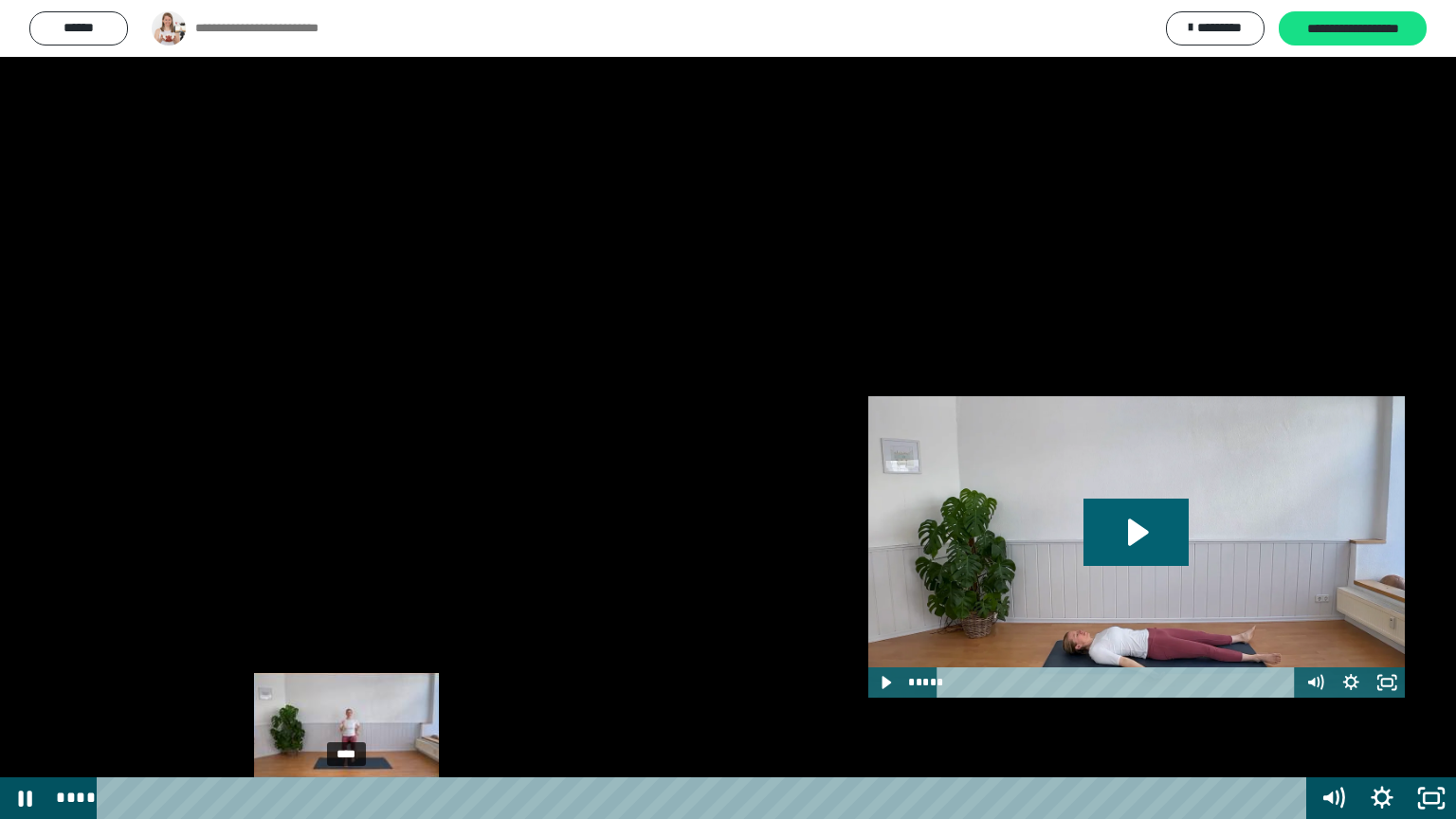 click on "****" at bounding box center [705, 798] 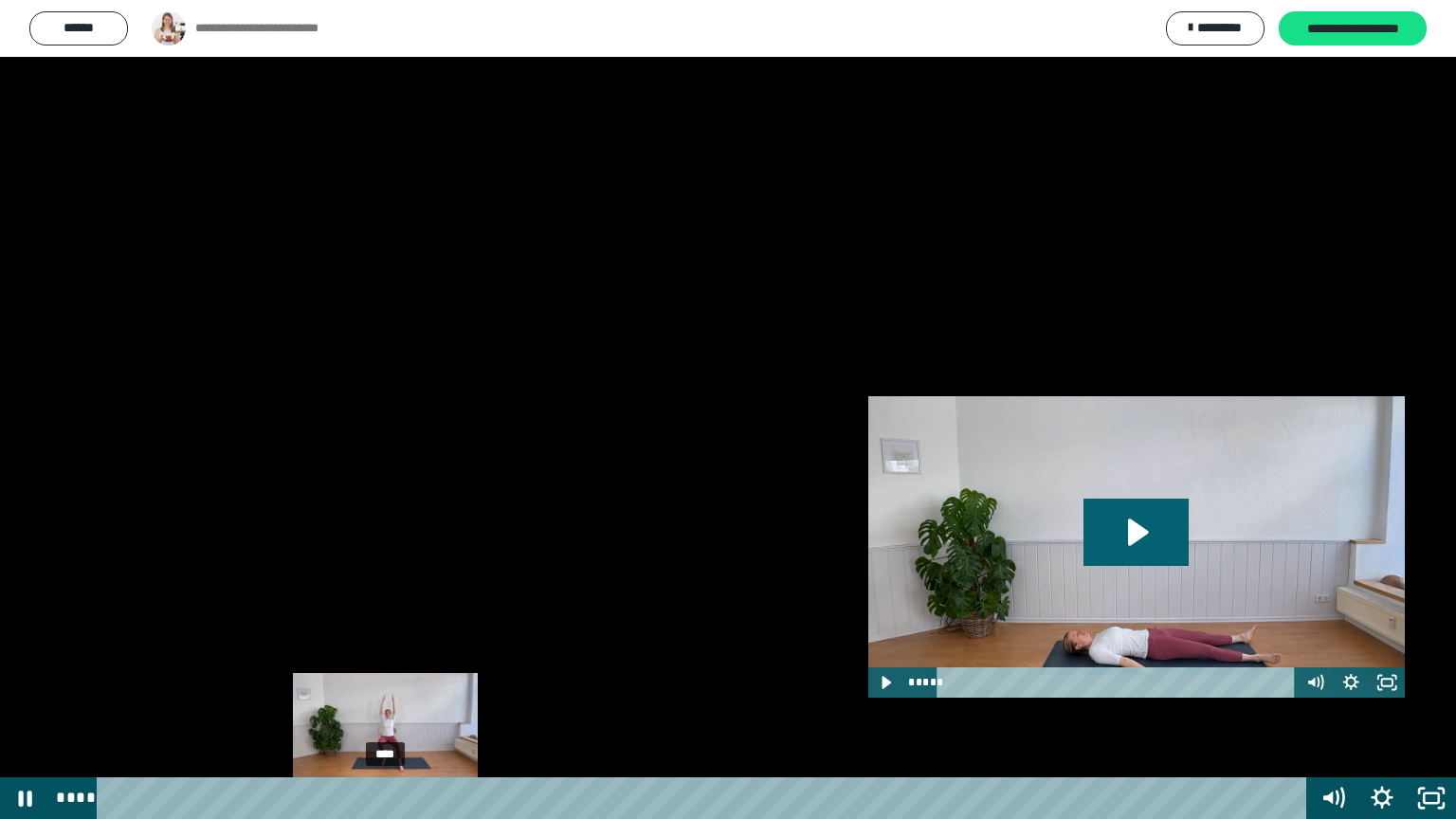 click on "****" at bounding box center [705, 798] 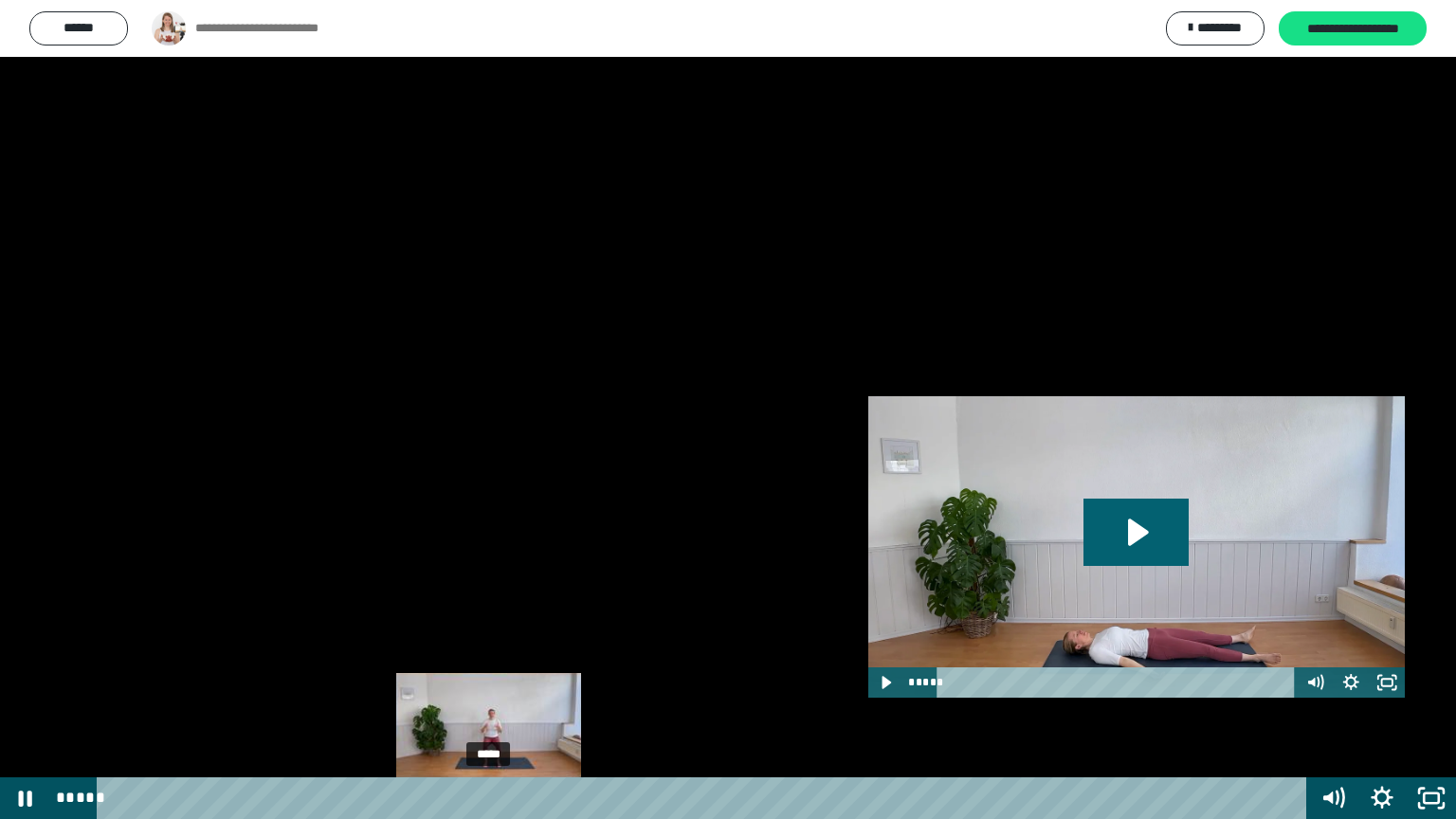 click on "*****" at bounding box center [705, 798] 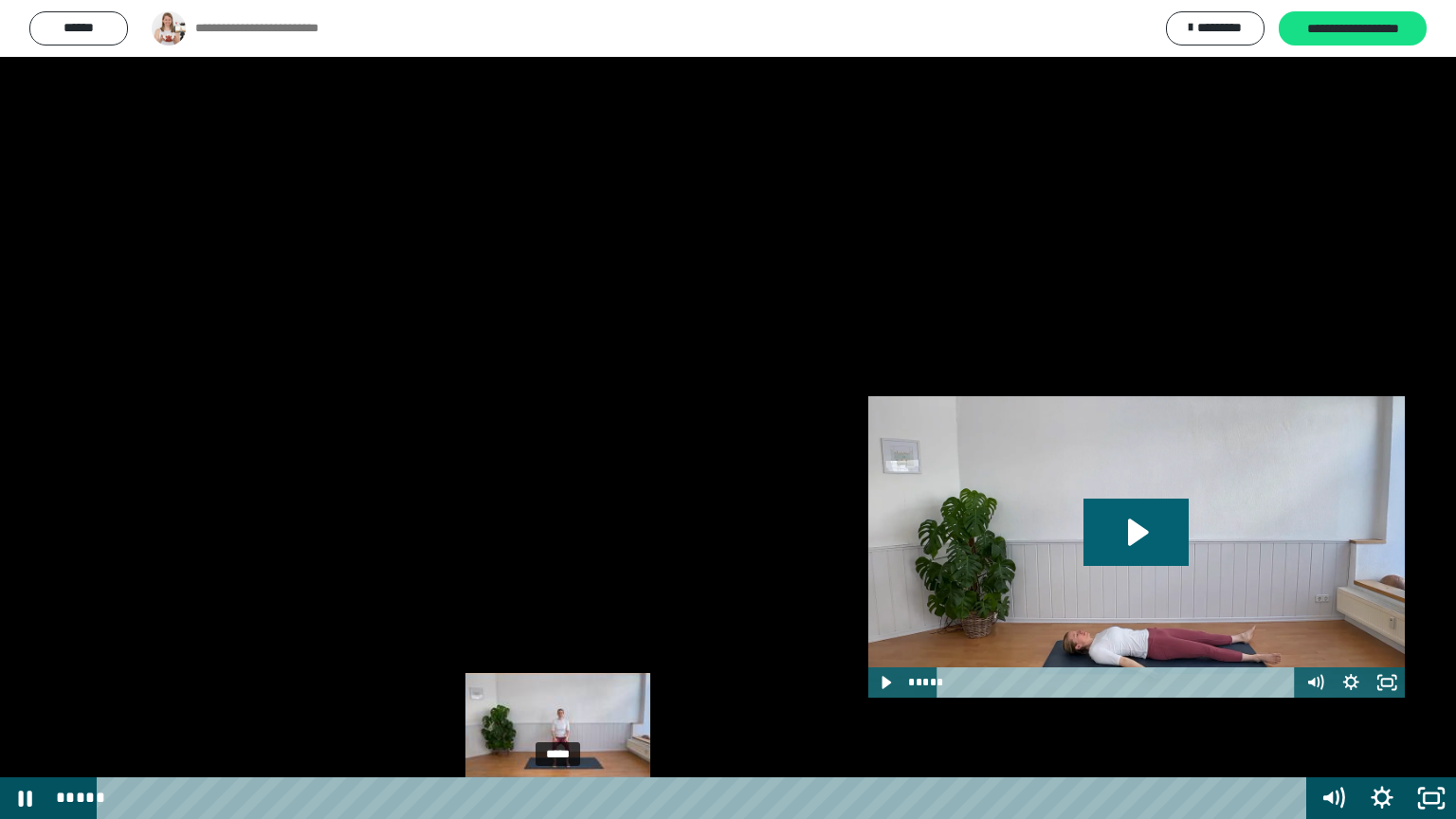 click on "*****" at bounding box center [705, 798] 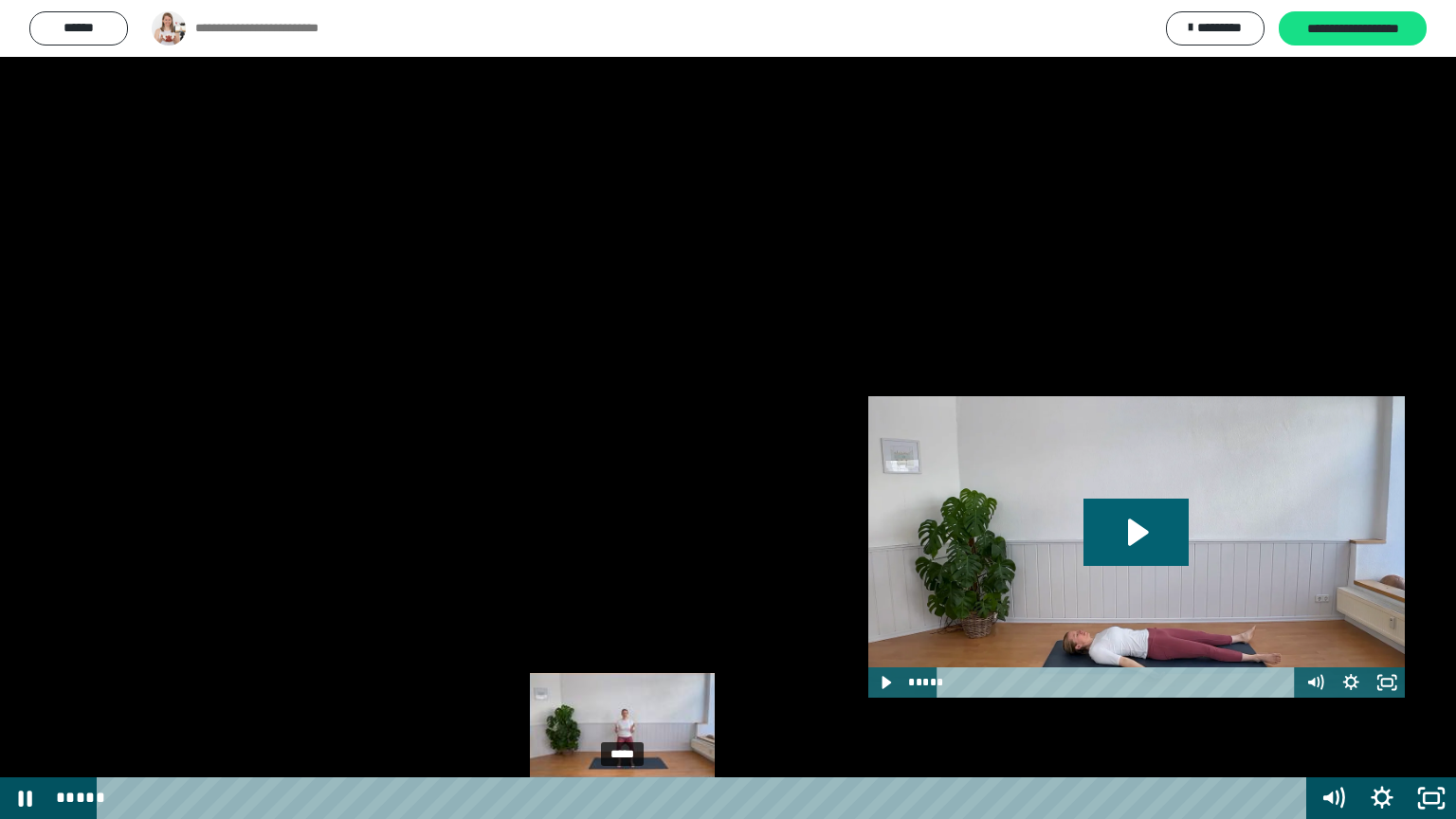 click on "*****" at bounding box center [705, 798] 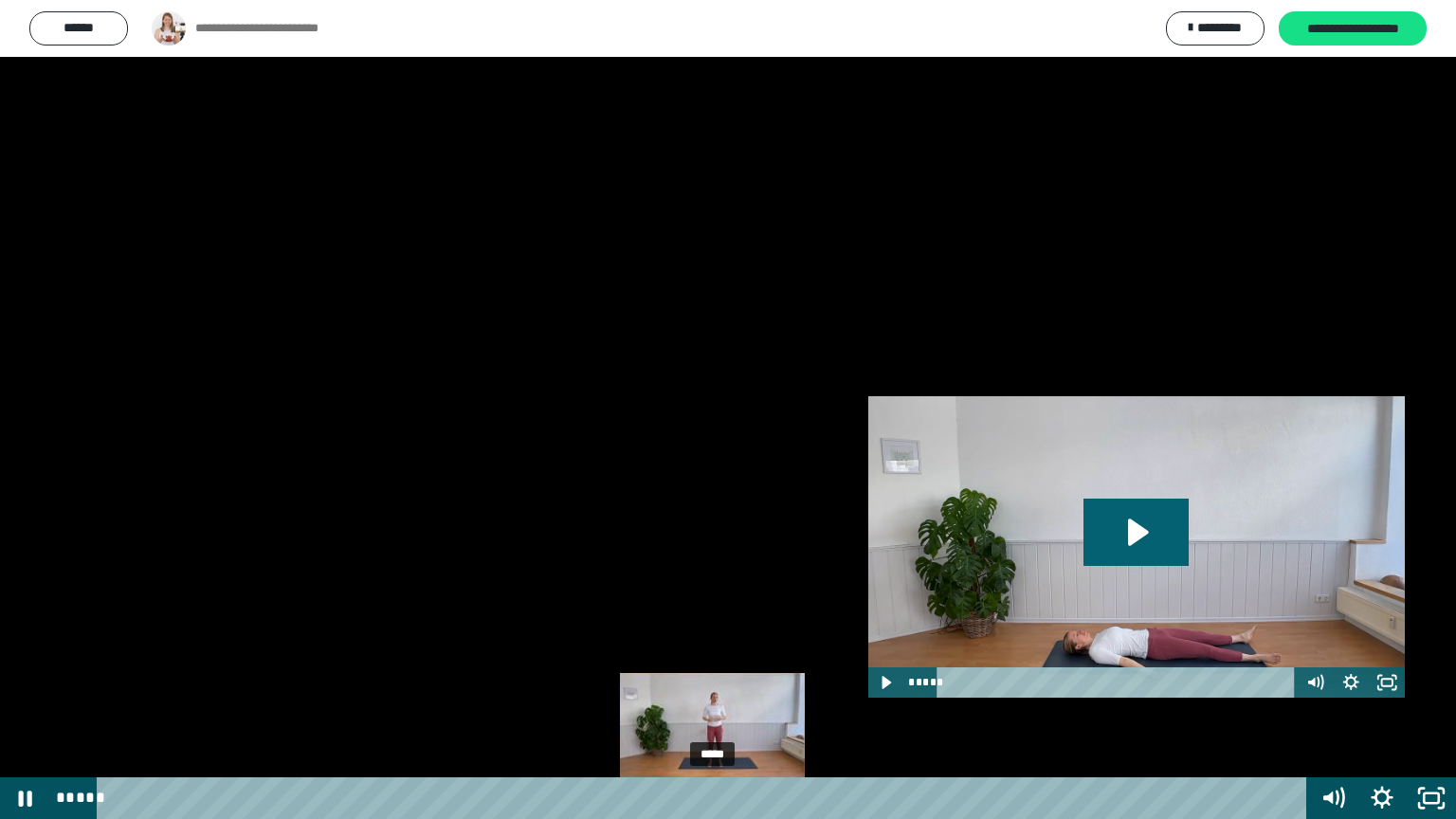 click on "*****" at bounding box center (705, 798) 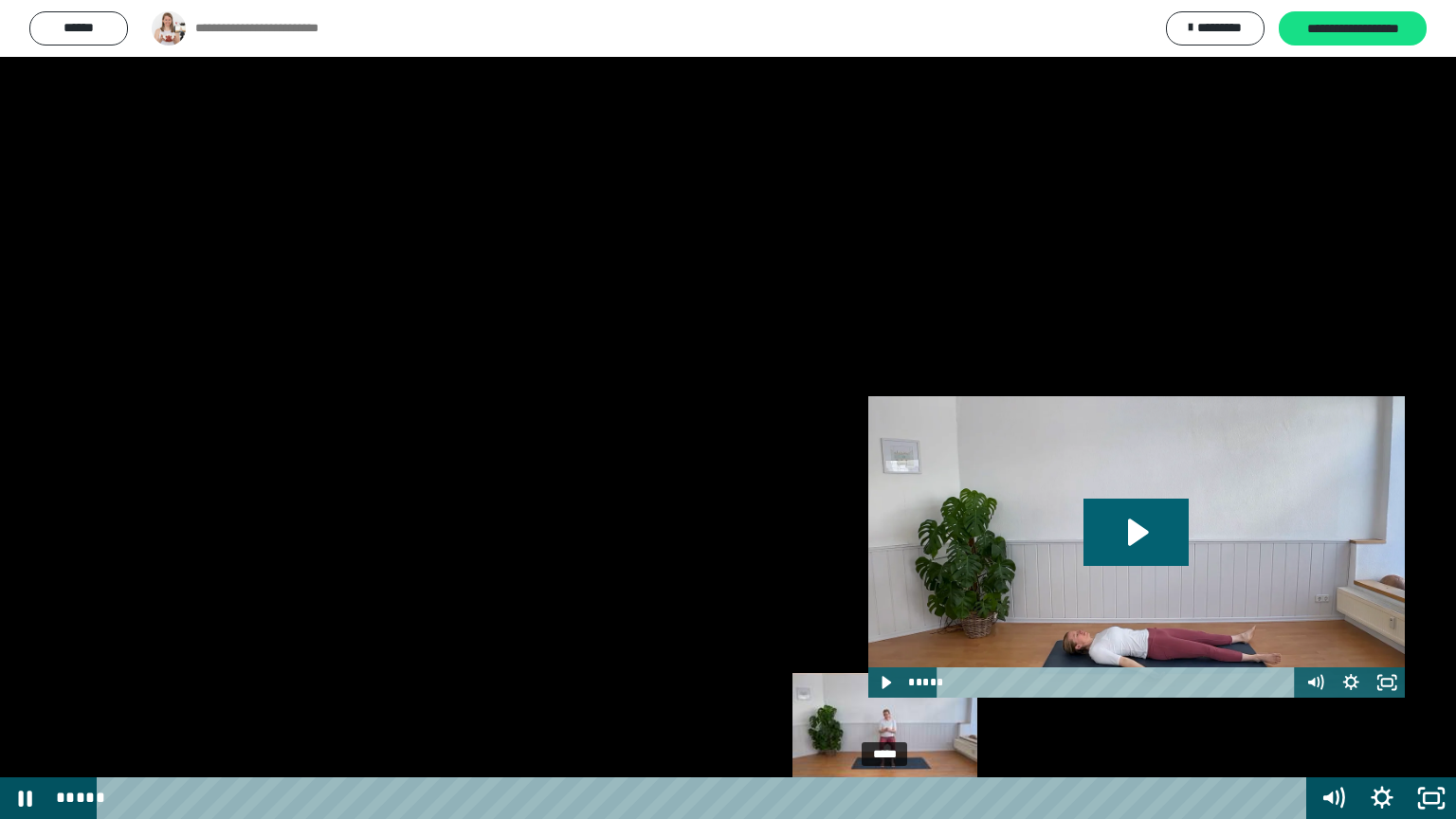 click on "*****" at bounding box center (705, 798) 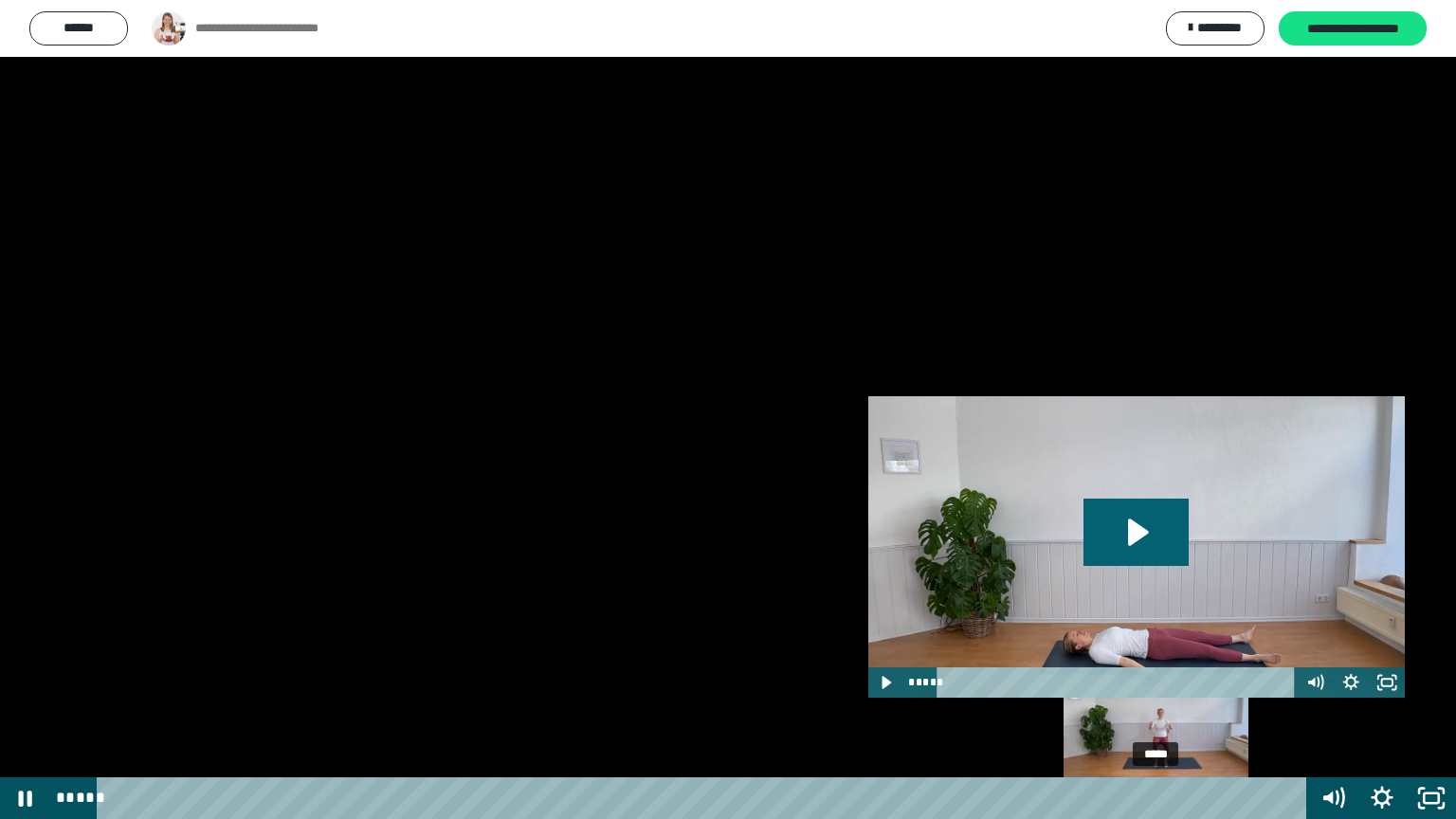 click on "*****" at bounding box center (705, 798) 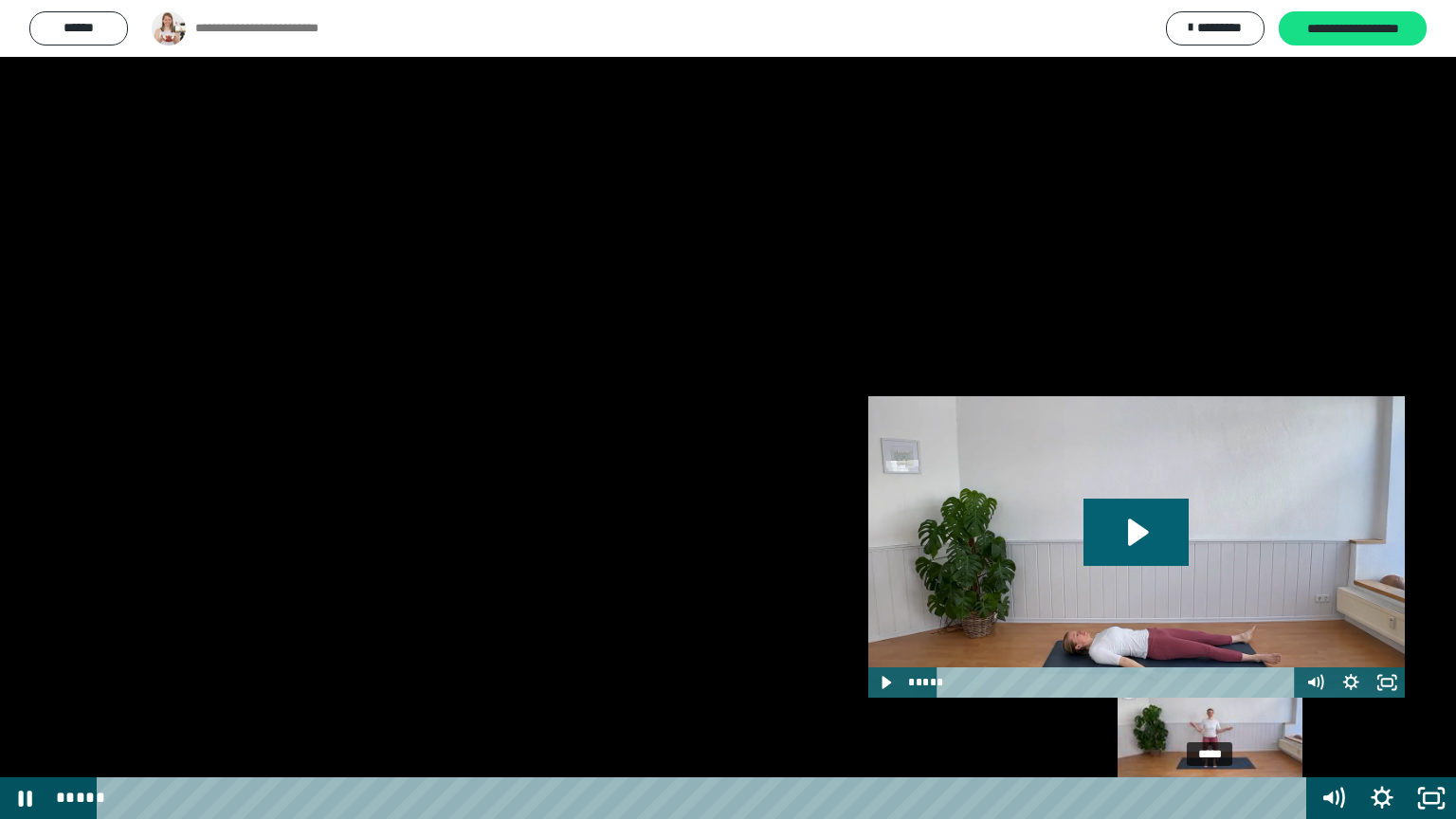 click on "*****" at bounding box center [705, 798] 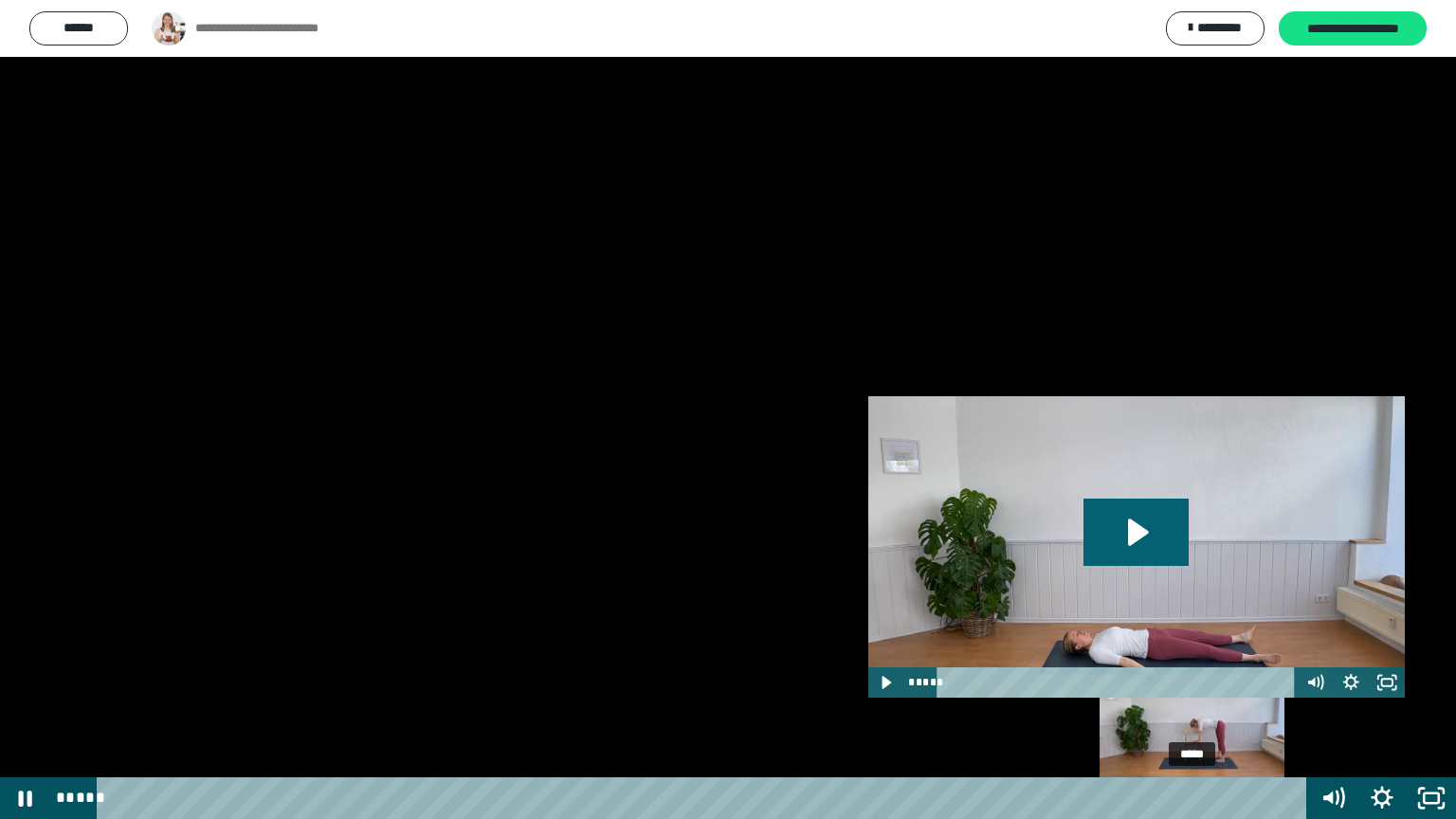 click on "*****" at bounding box center [705, 798] 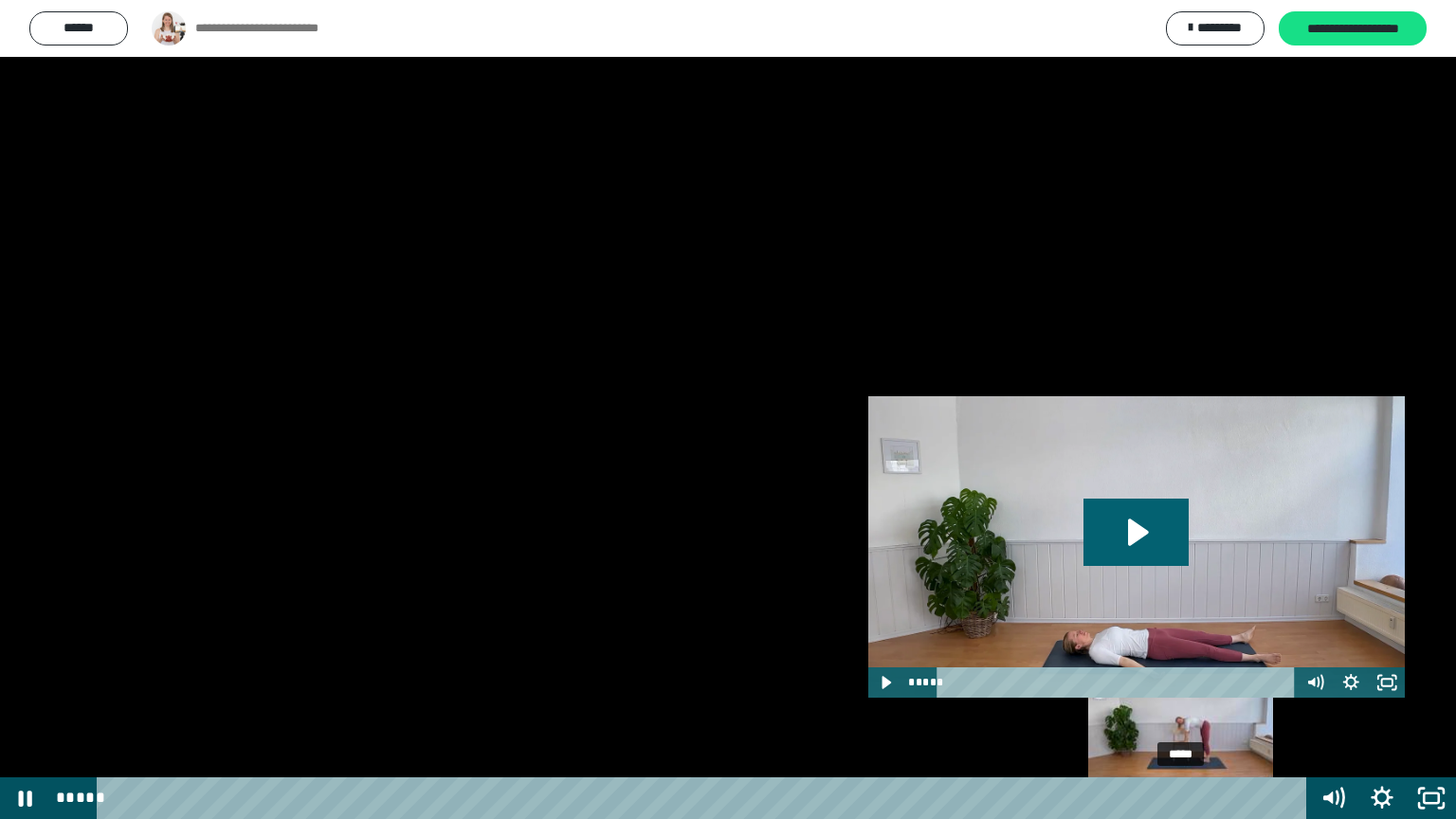 click on "*****" at bounding box center [705, 798] 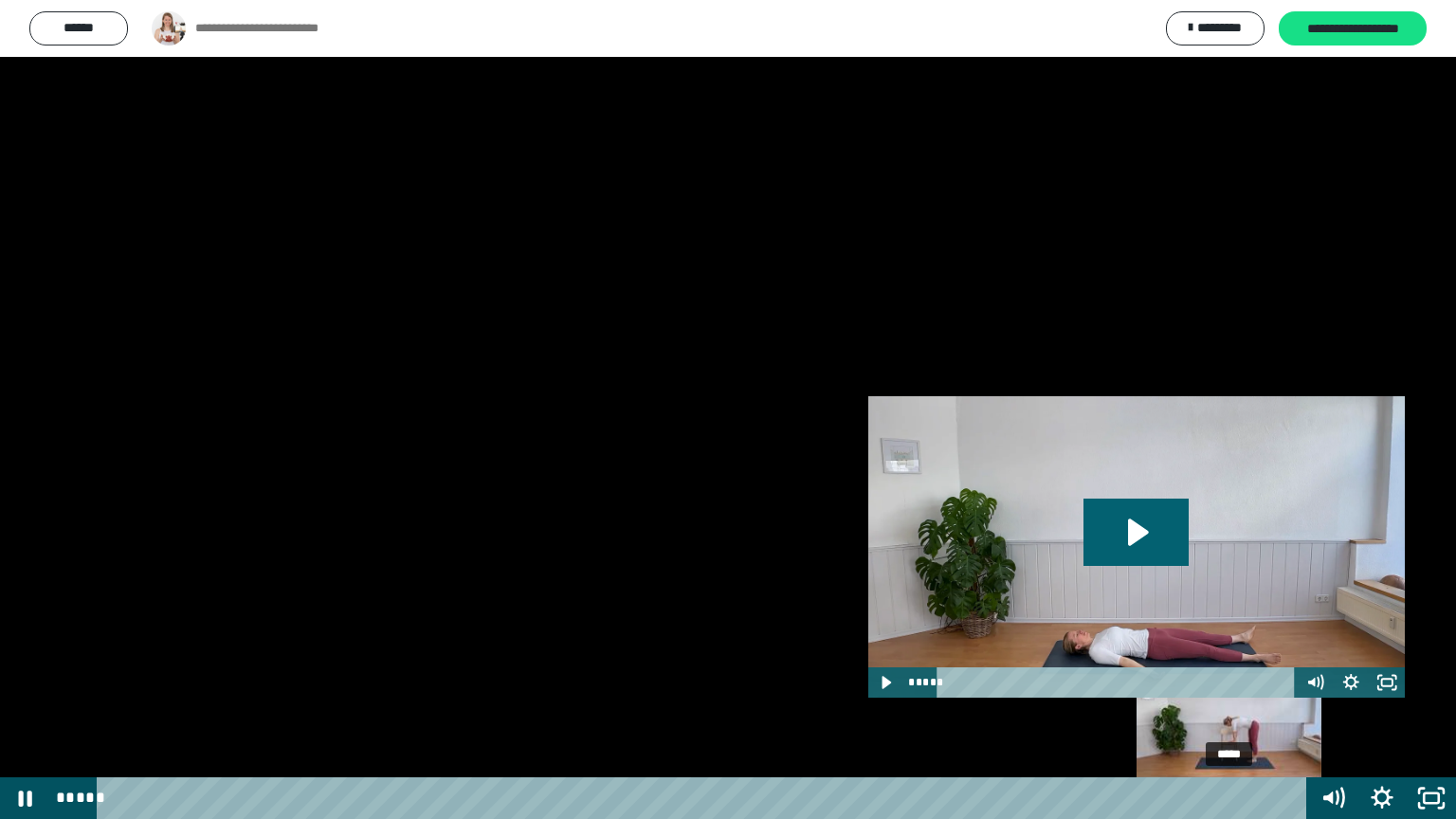 click on "*****" at bounding box center (705, 798) 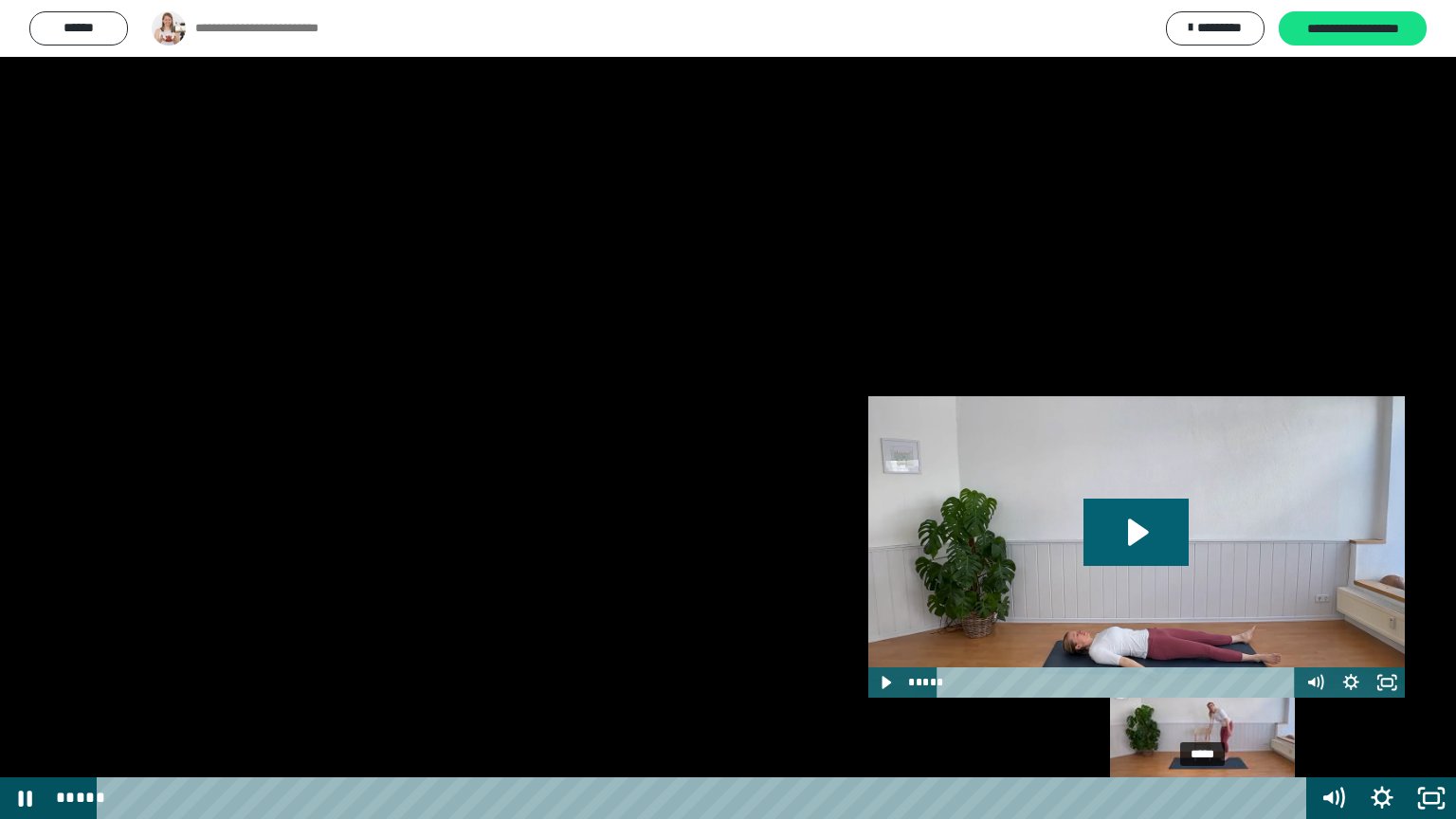 click on "*****" at bounding box center [705, 798] 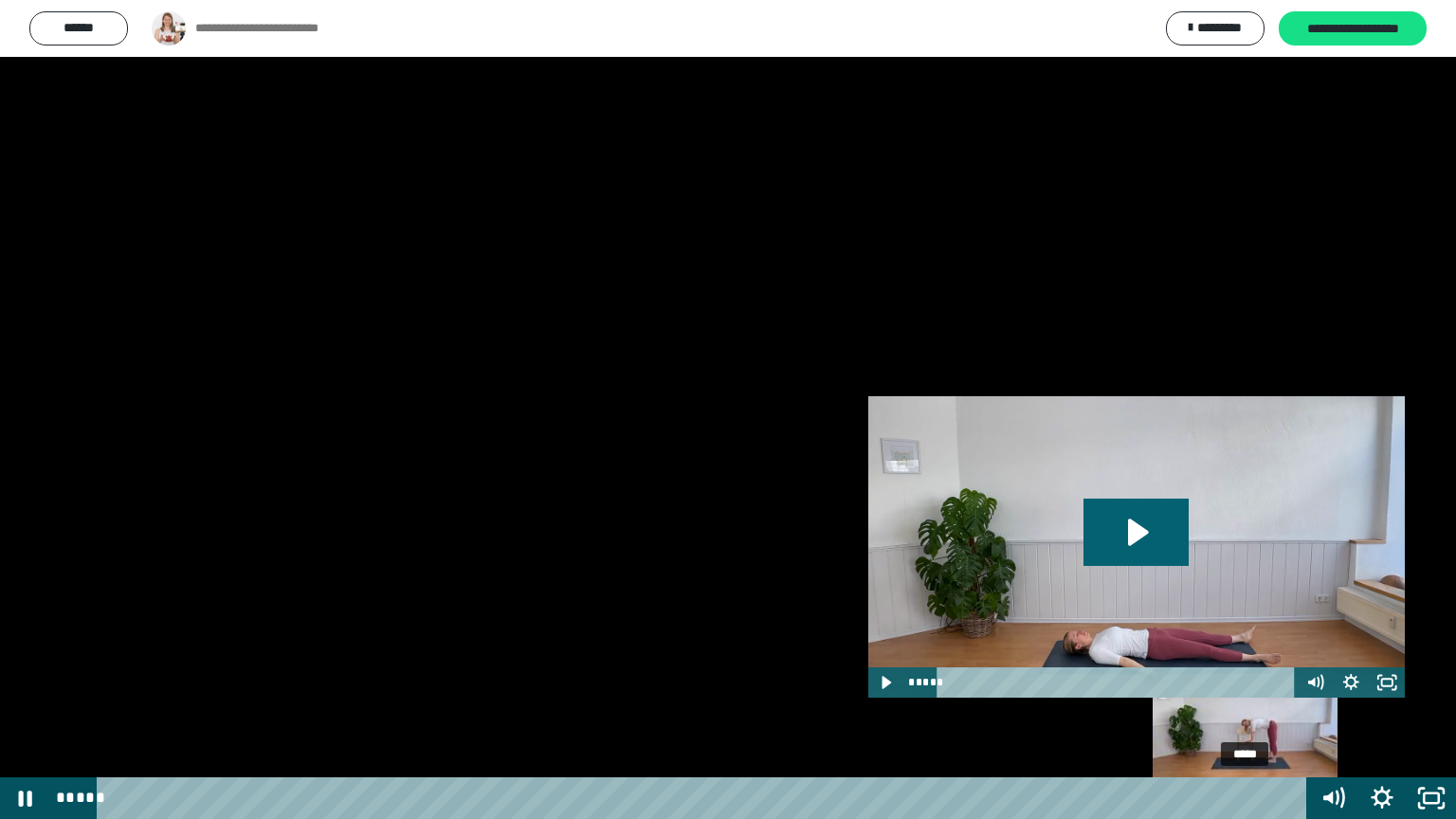 click on "*****" at bounding box center [705, 798] 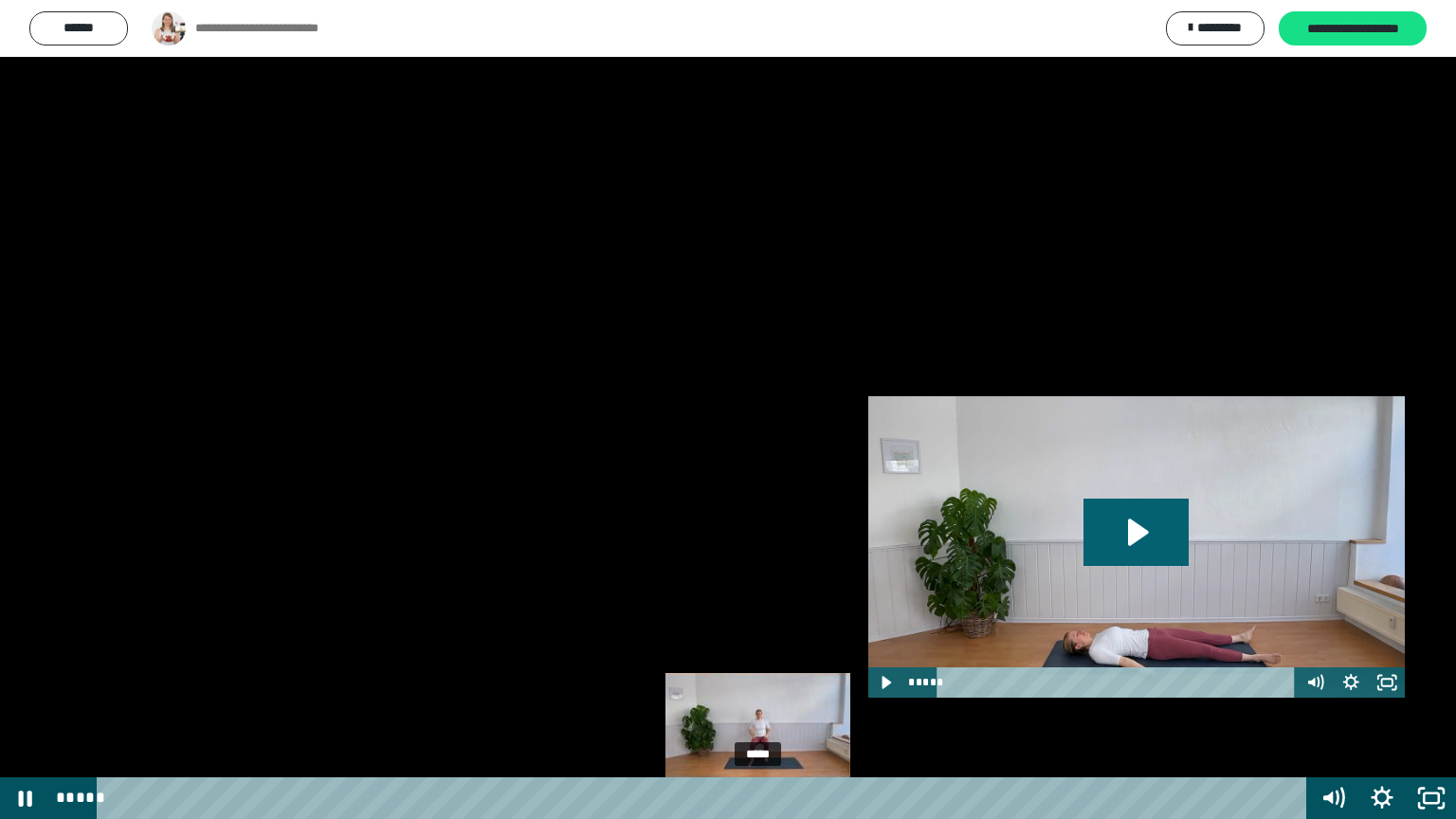 click on "*****" at bounding box center [705, 798] 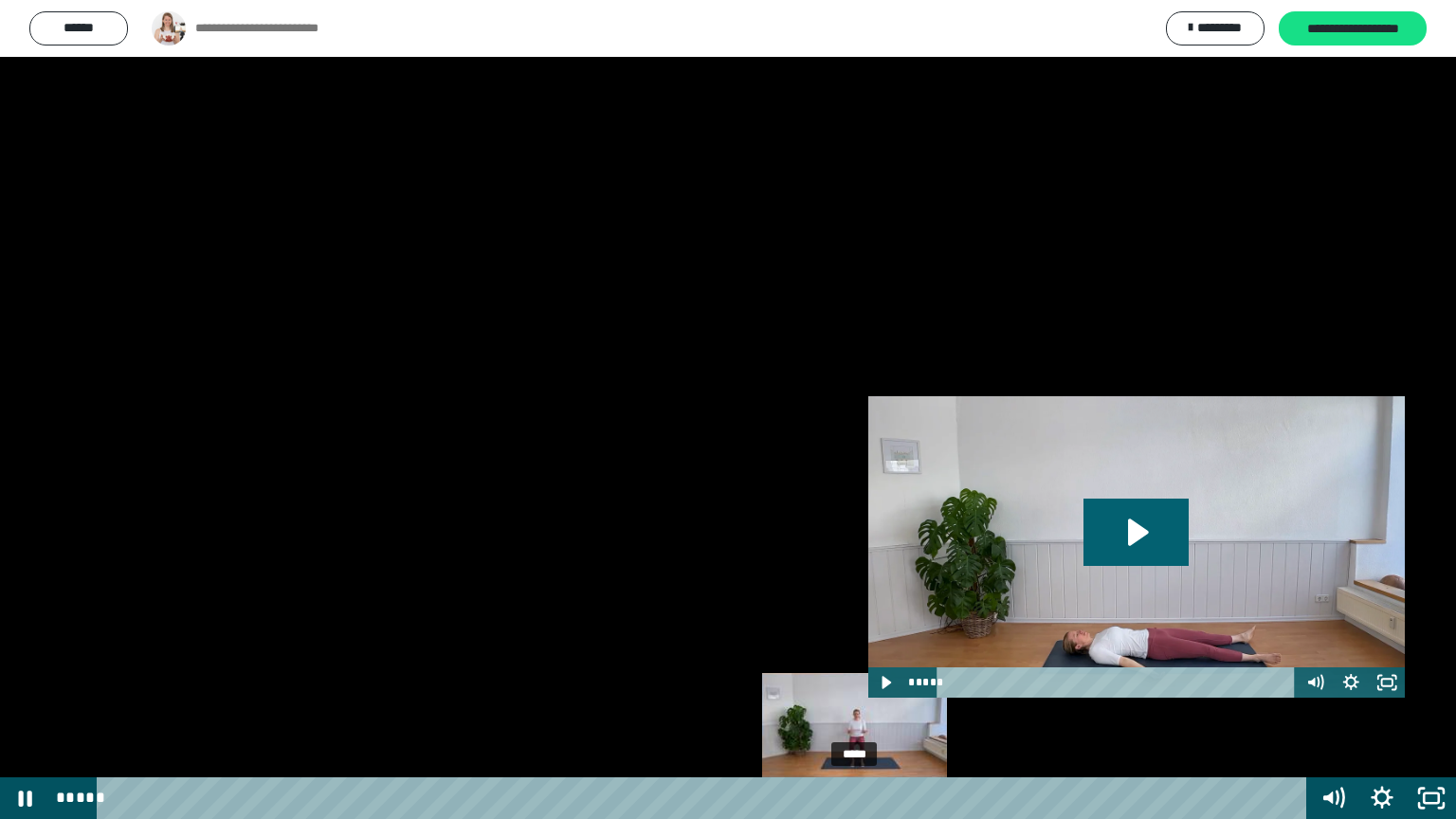 click on "*****" at bounding box center [705, 798] 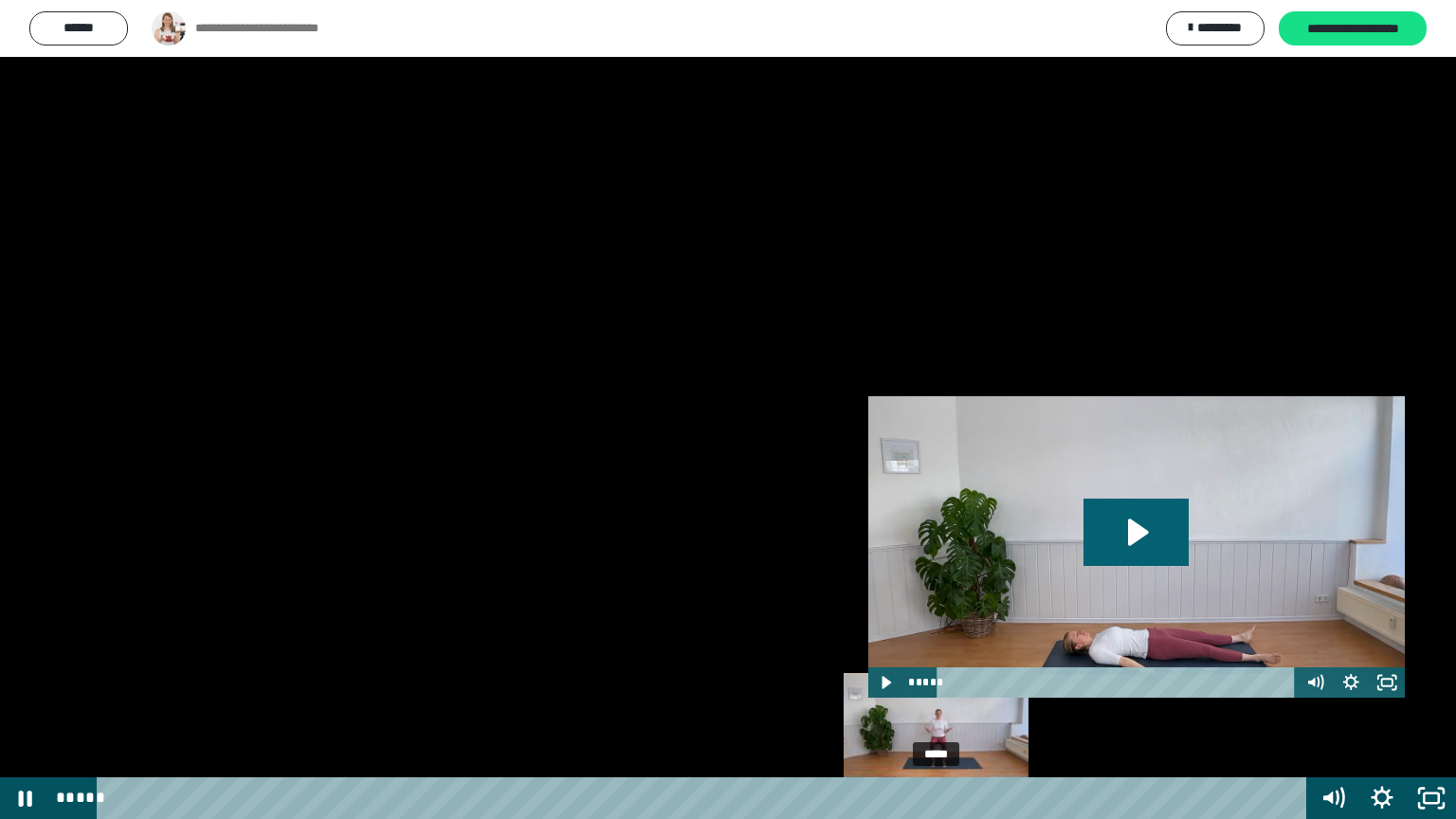 click on "*****" at bounding box center (705, 798) 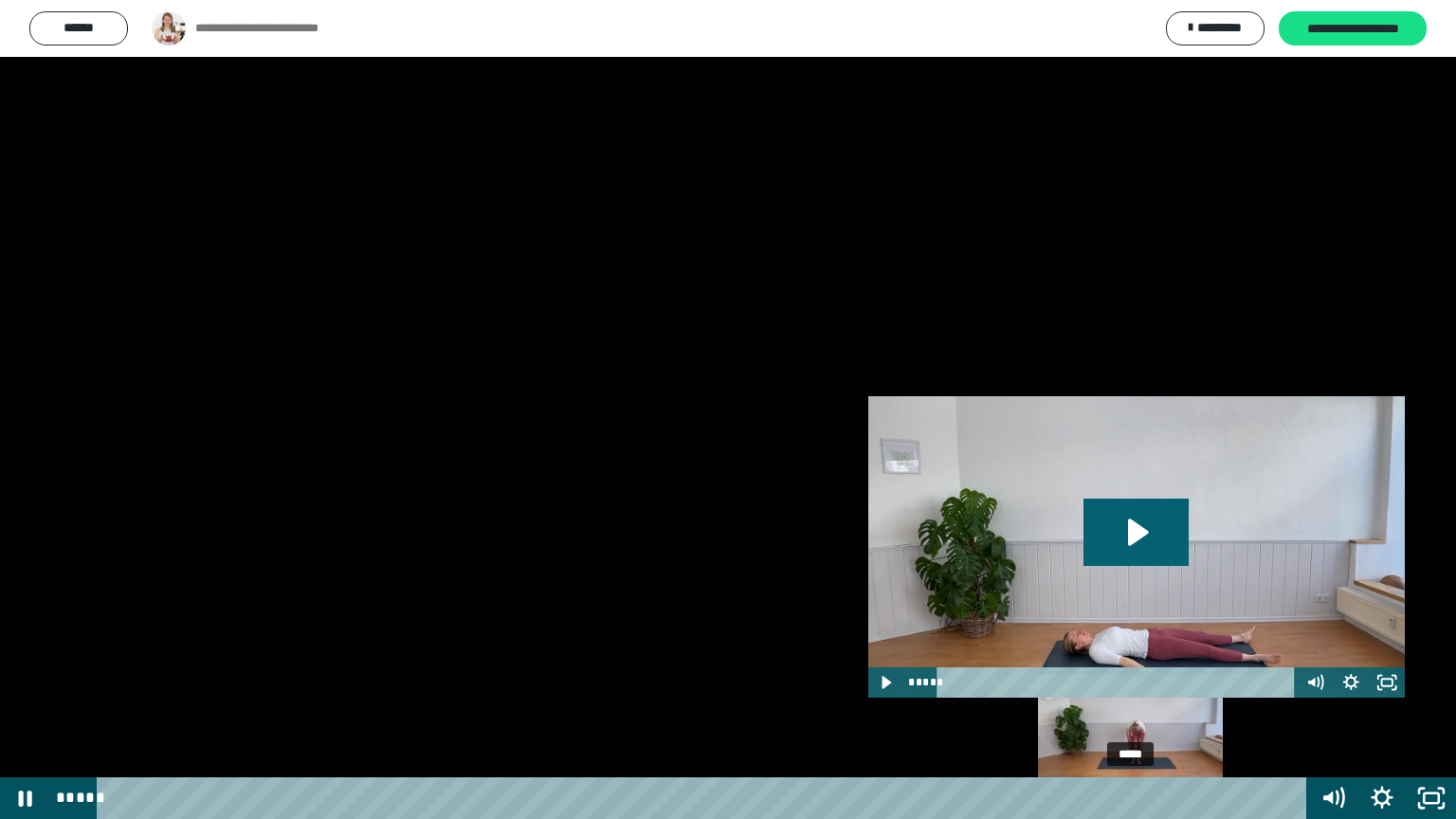 click on "*****" at bounding box center [705, 798] 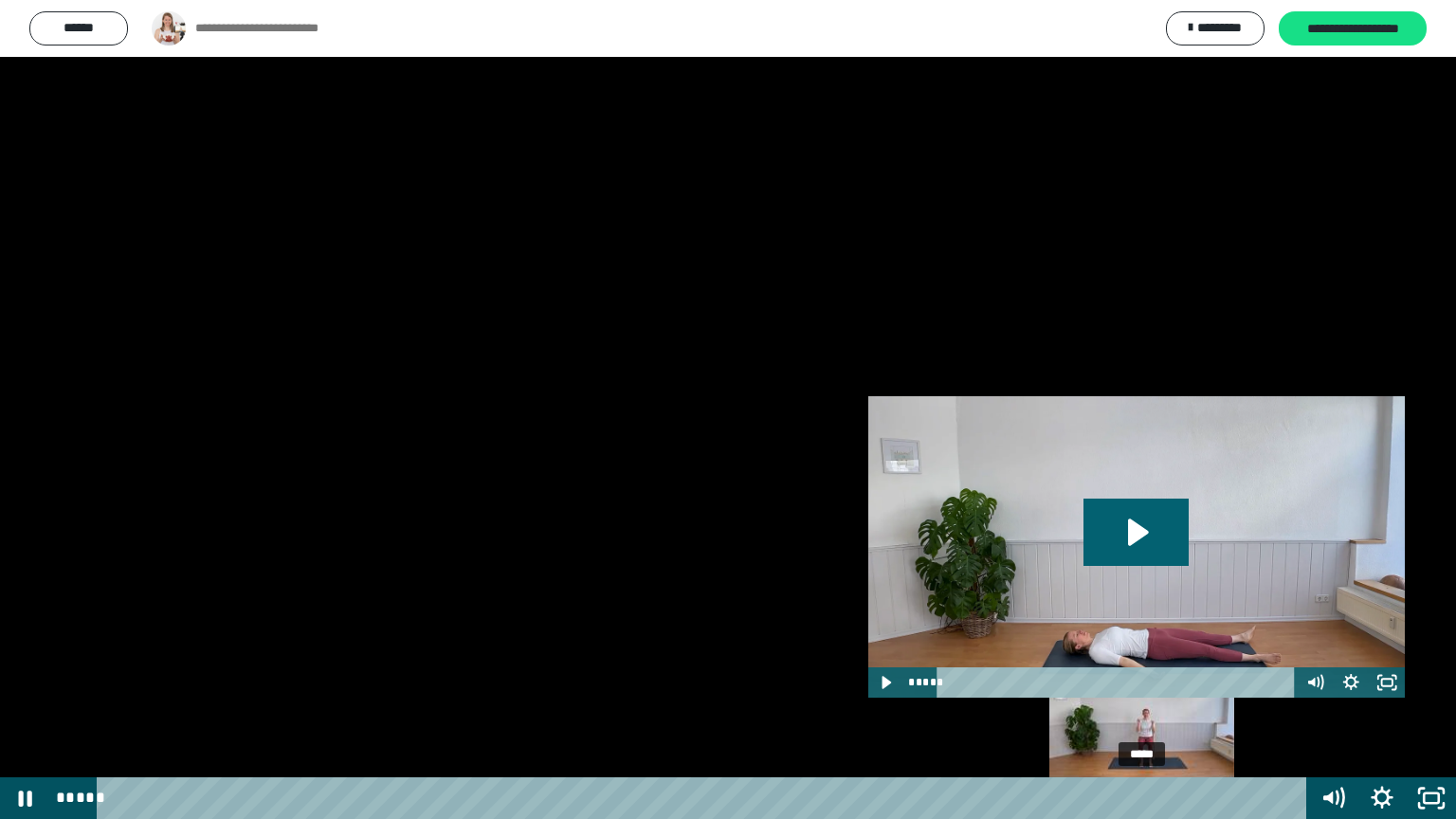 click on "*****" at bounding box center [705, 798] 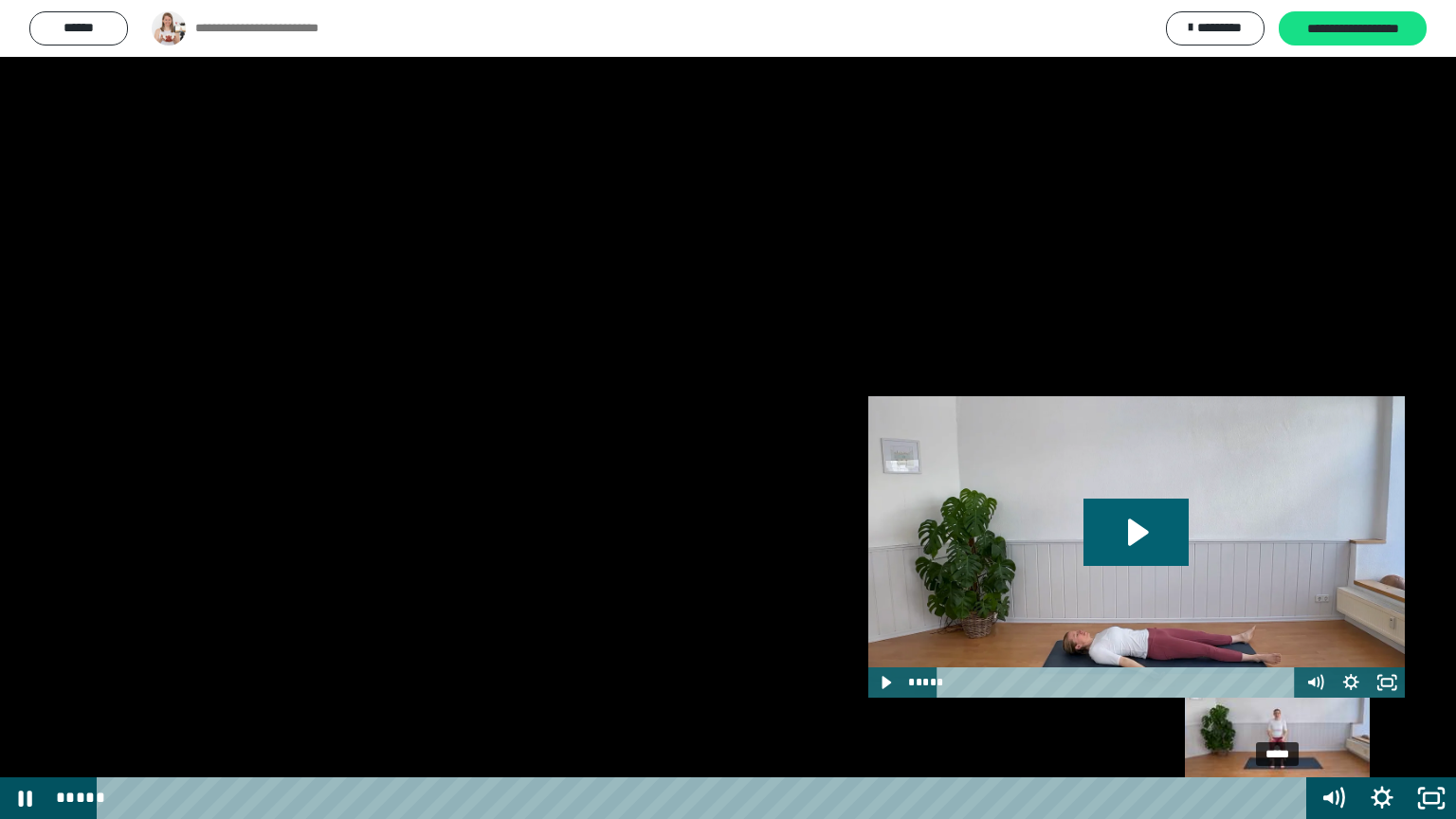 click on "*****" at bounding box center [705, 798] 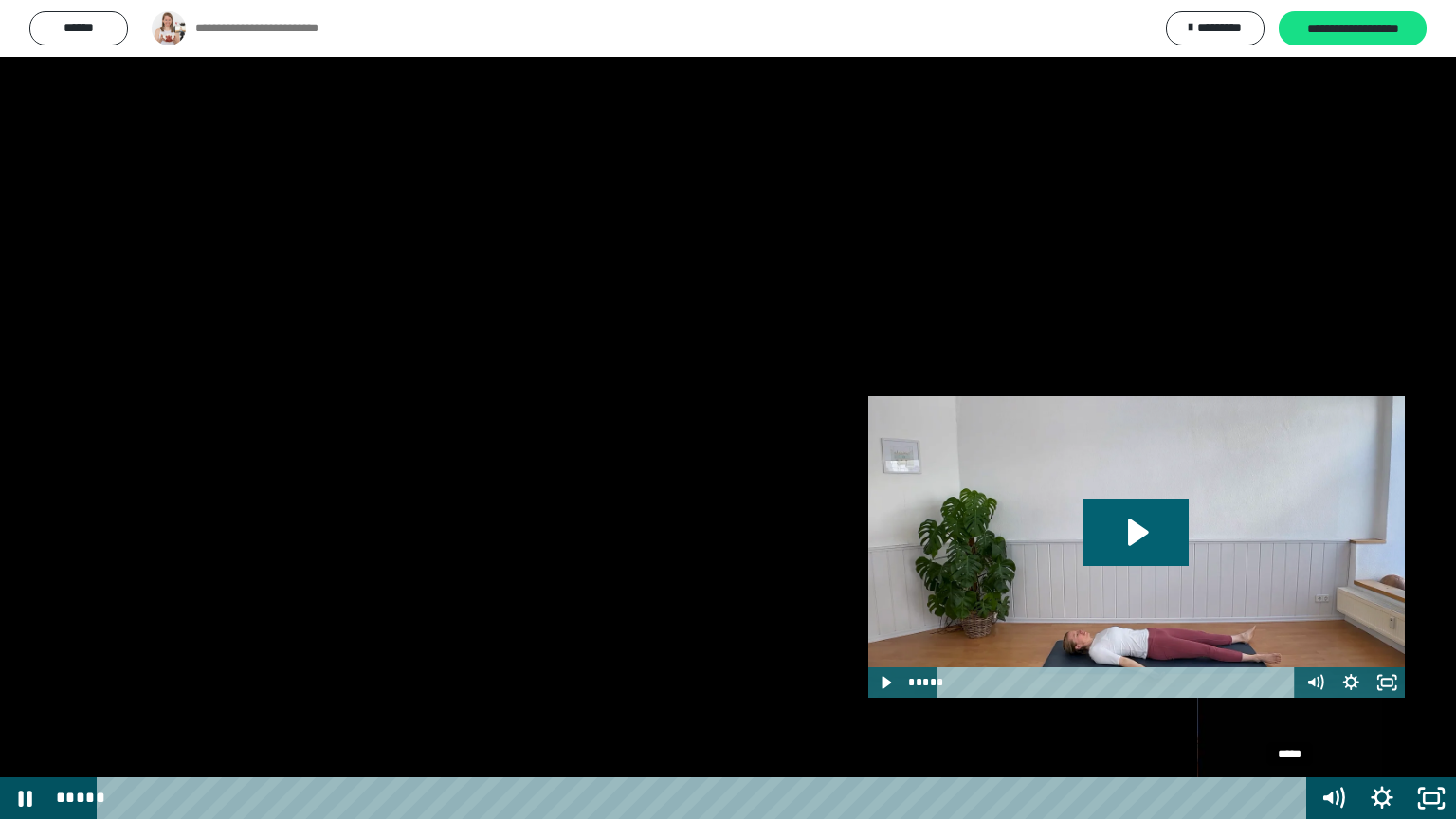 click on "*****" at bounding box center [705, 798] 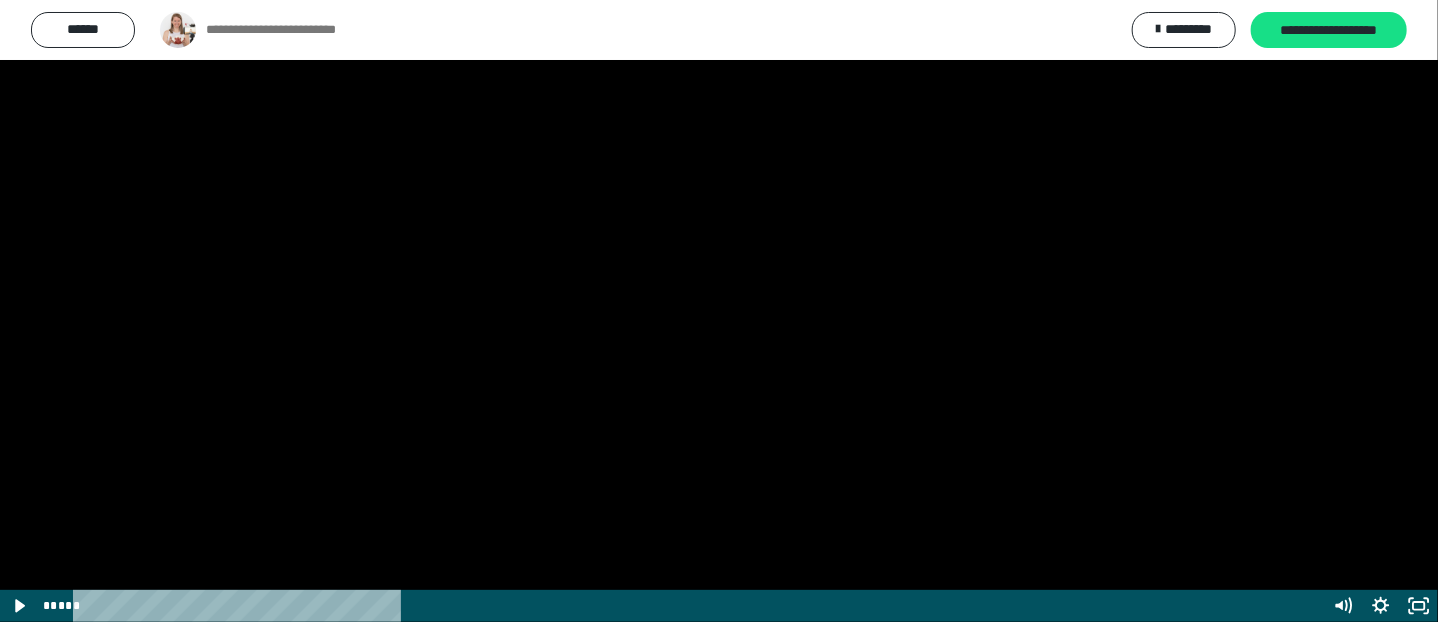 scroll, scrollTop: 1267, scrollLeft: 0, axis: vertical 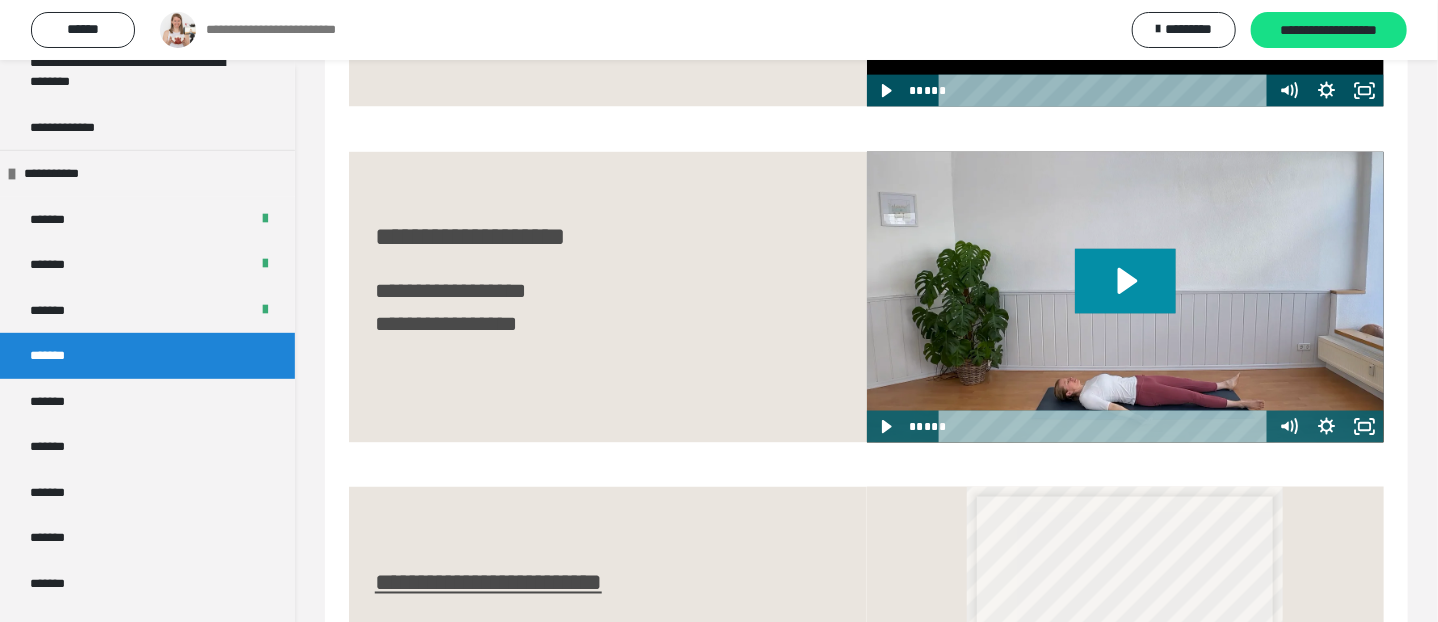 click 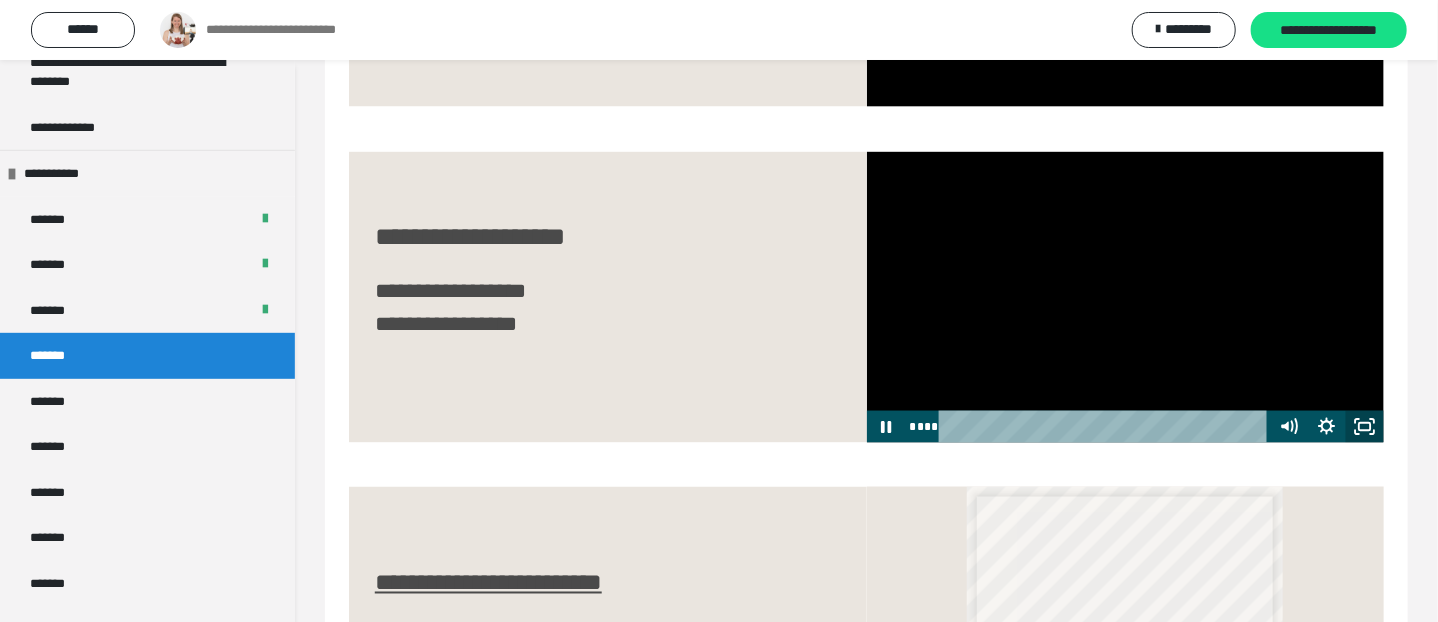 click 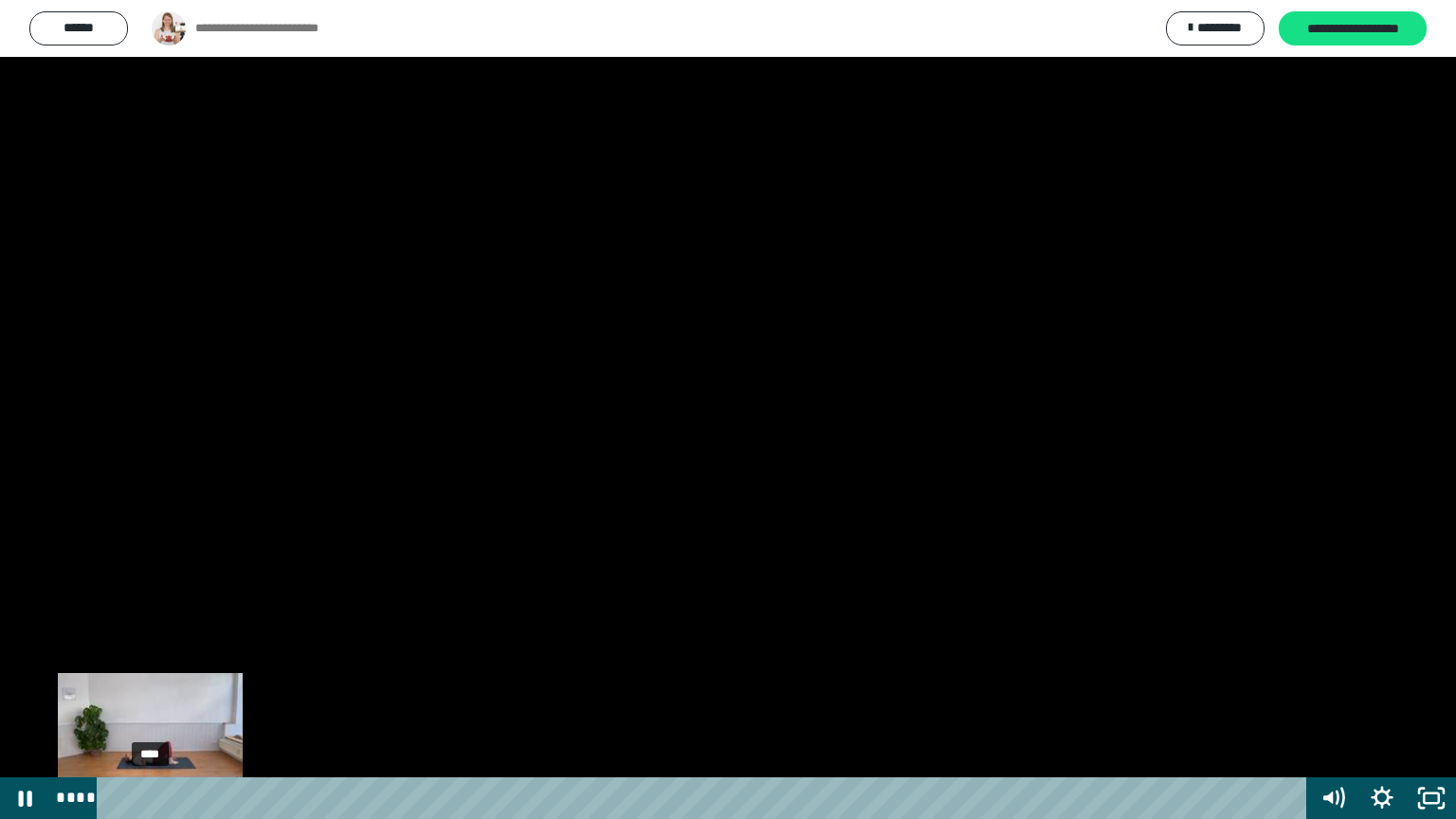 click on "****" at bounding box center [705, 798] 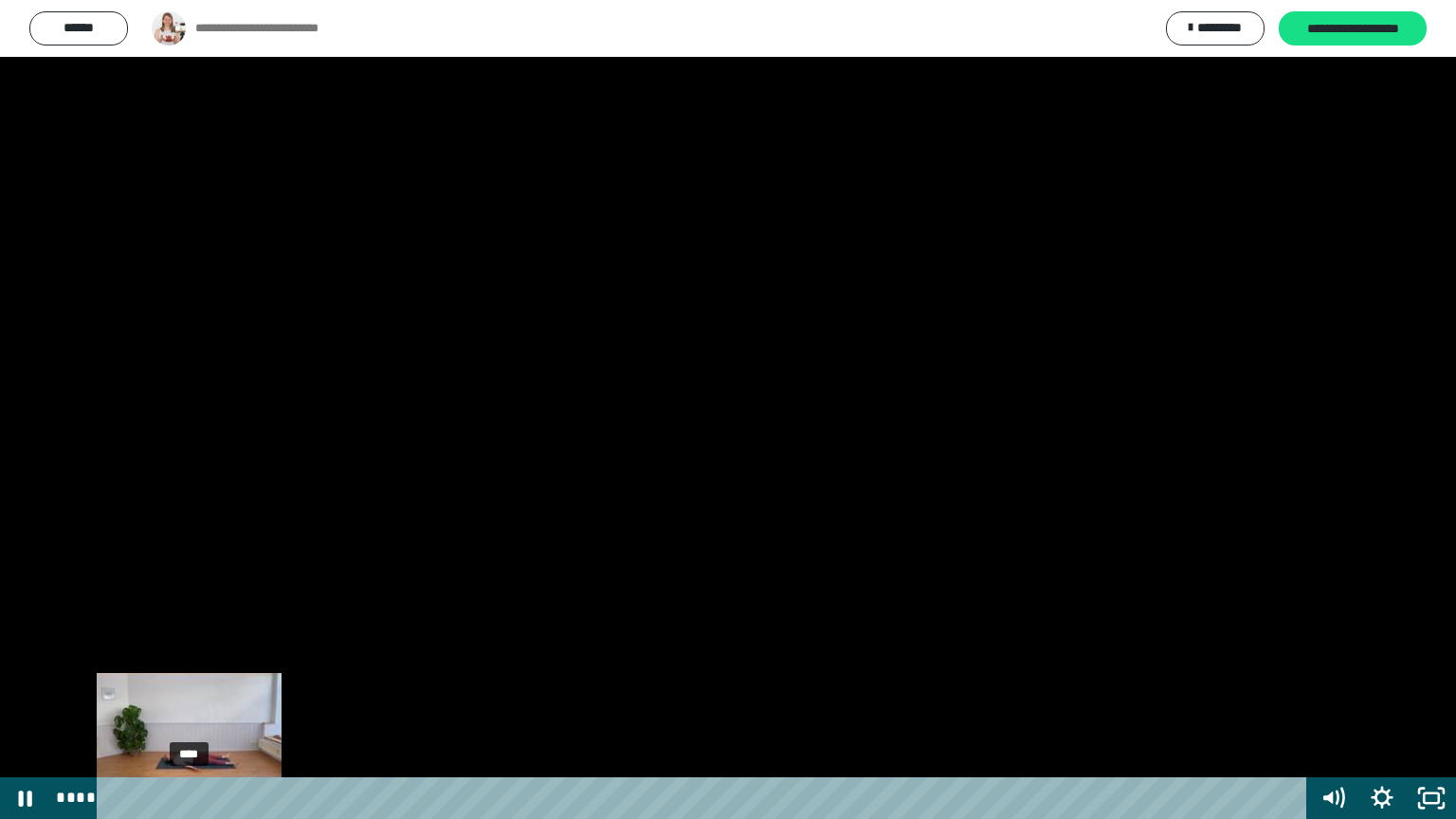 click on "****" at bounding box center [705, 798] 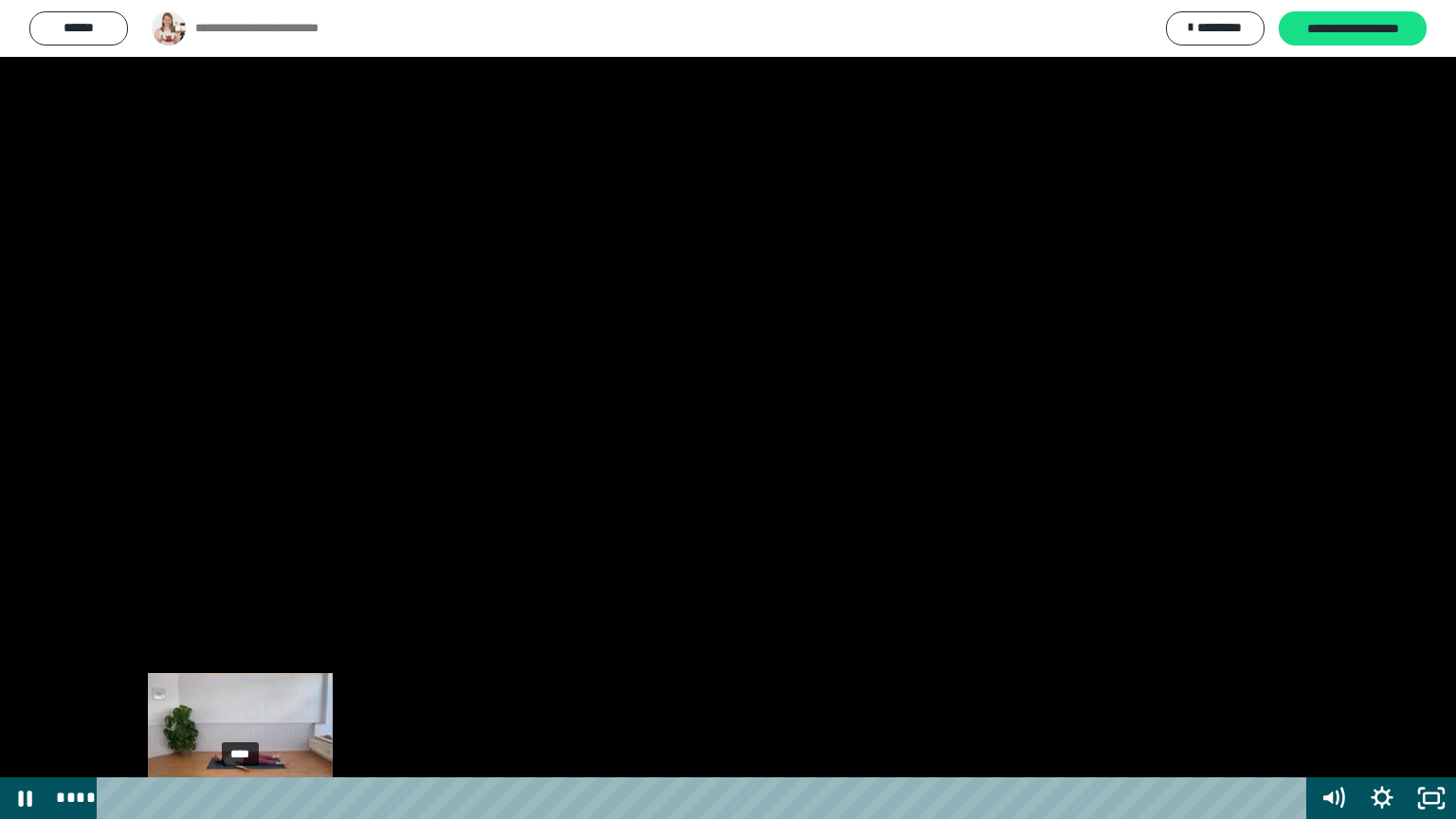 click on "****" at bounding box center [705, 798] 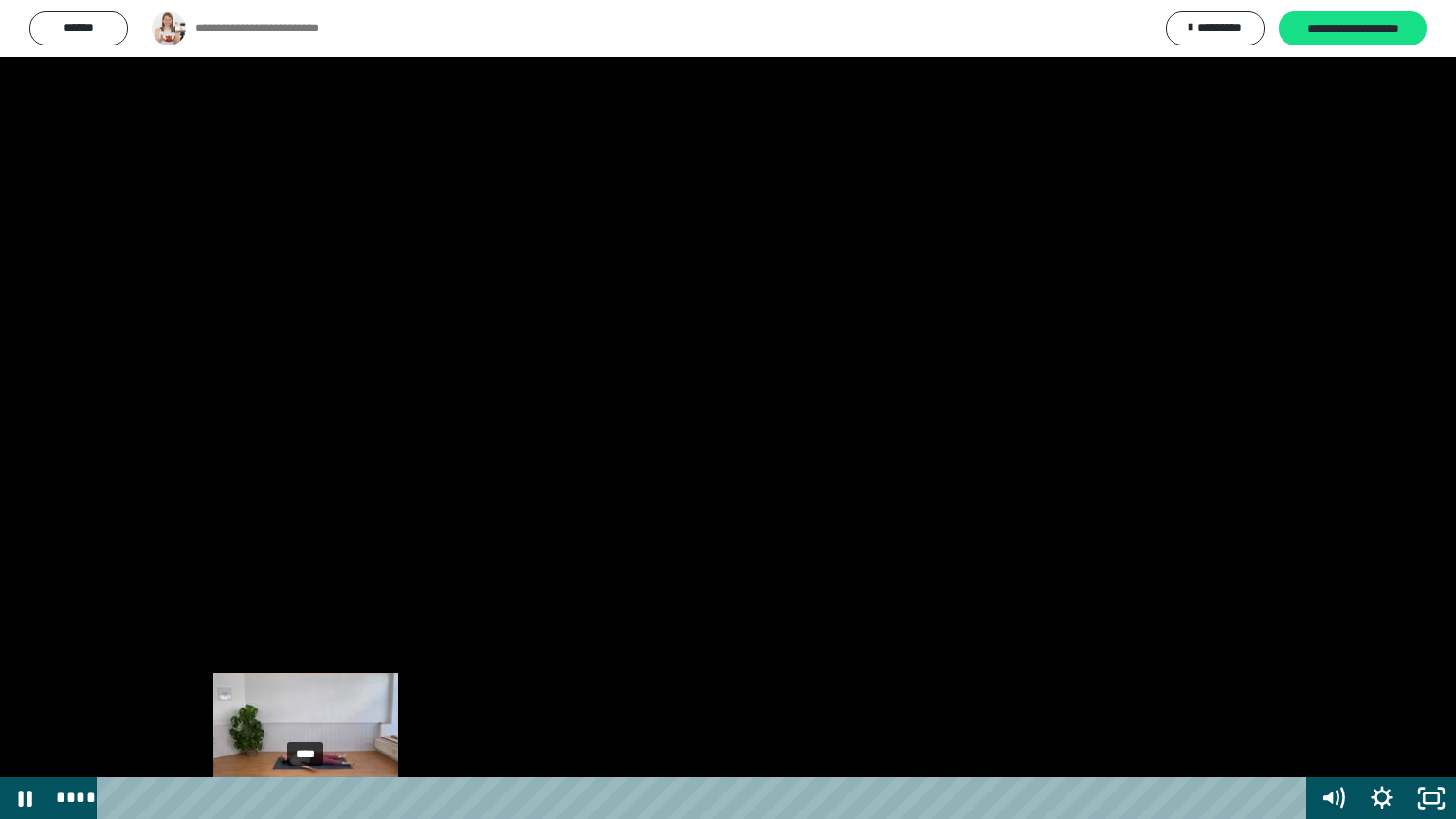 click on "****" at bounding box center (705, 798) 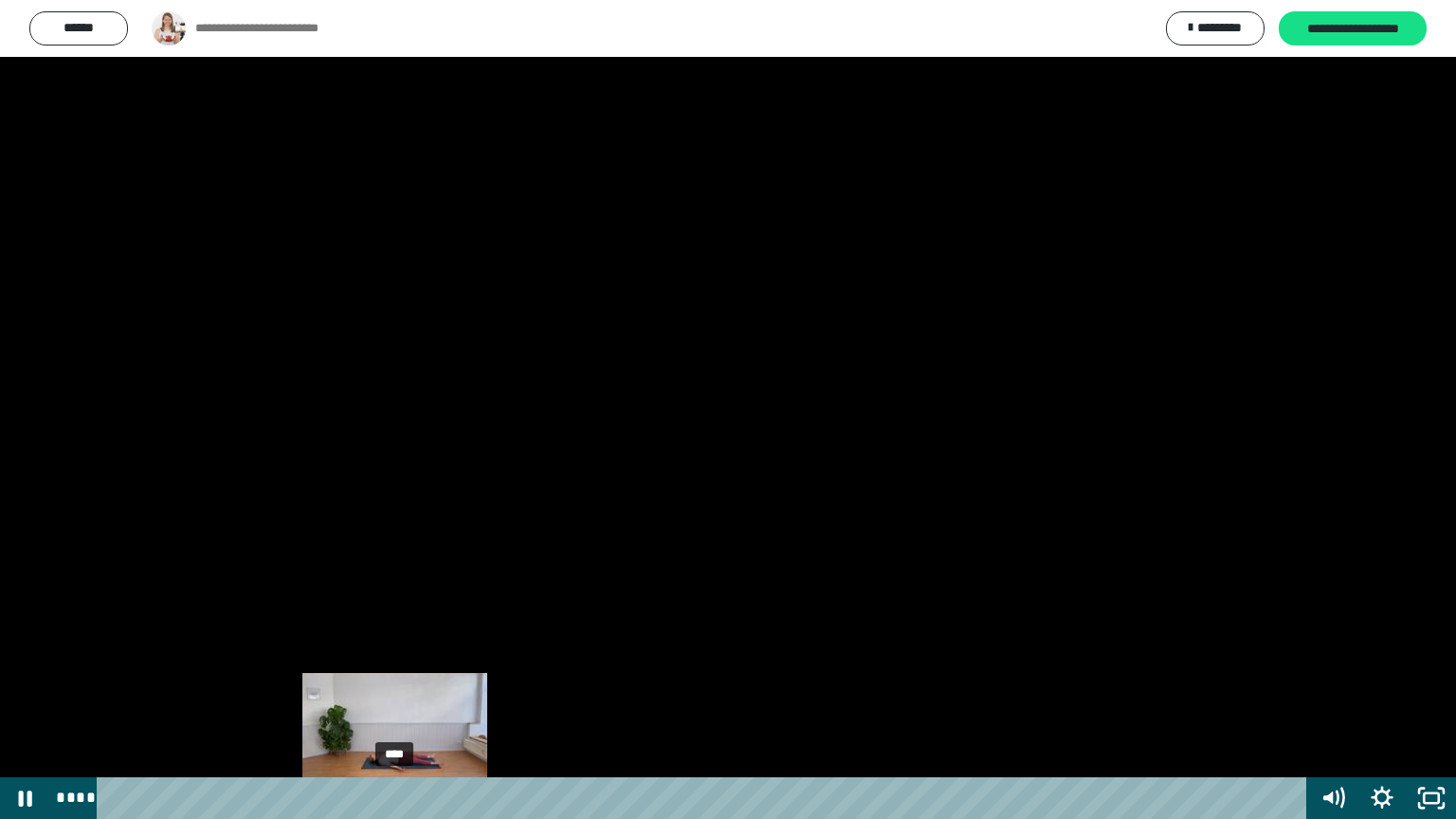 click on "****" at bounding box center [705, 798] 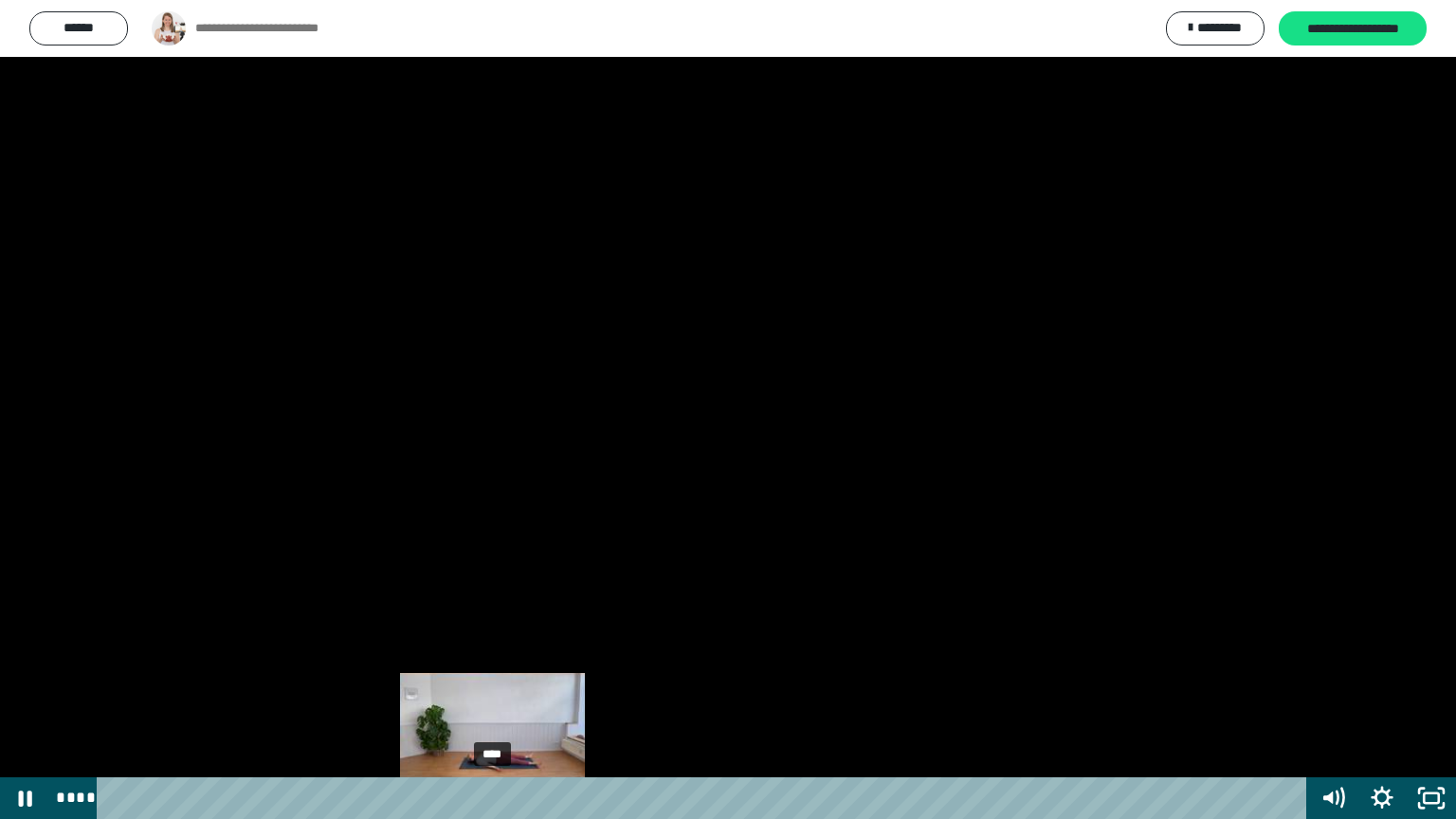 click on "****" at bounding box center [705, 798] 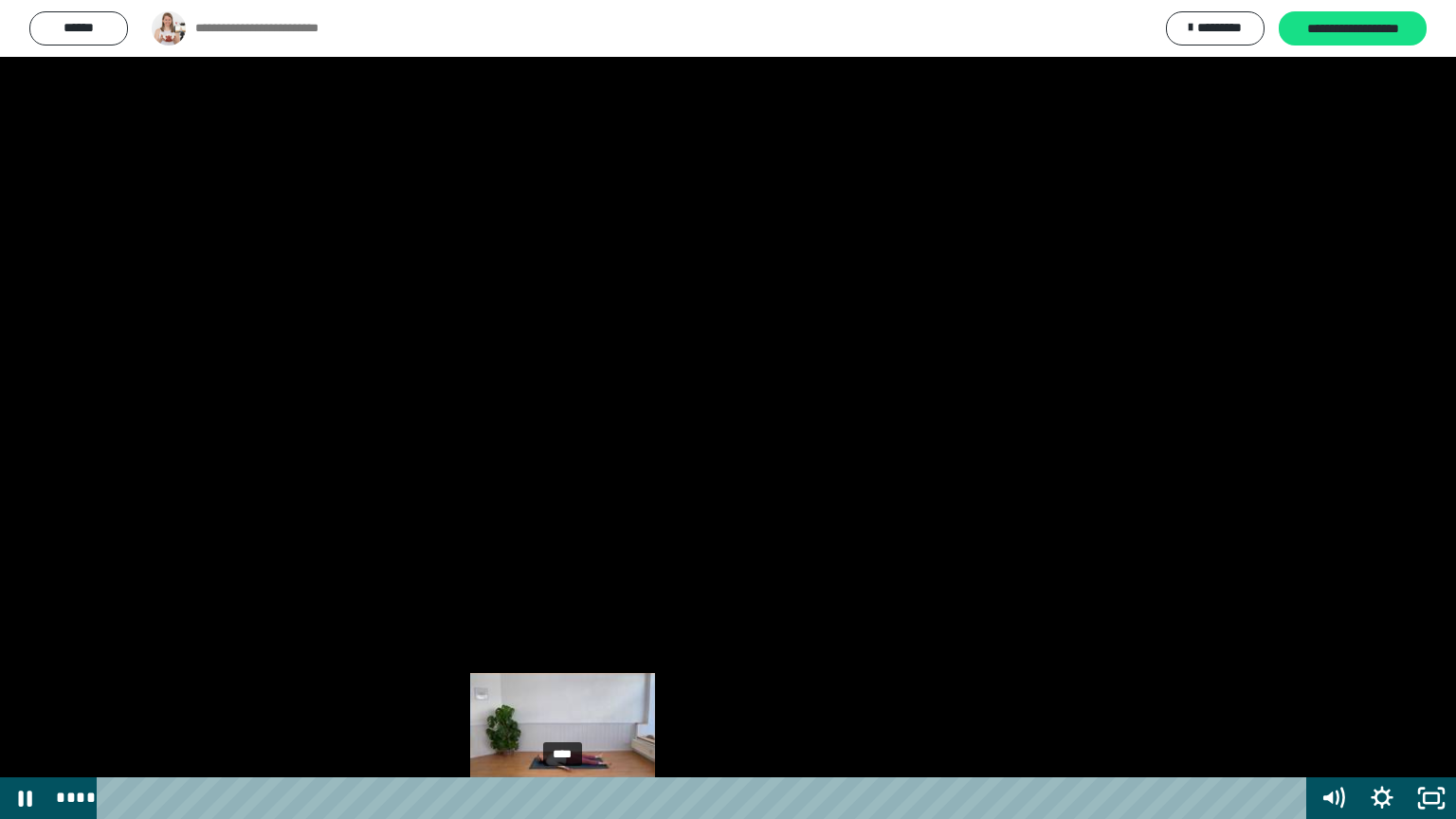 click on "****" at bounding box center [705, 798] 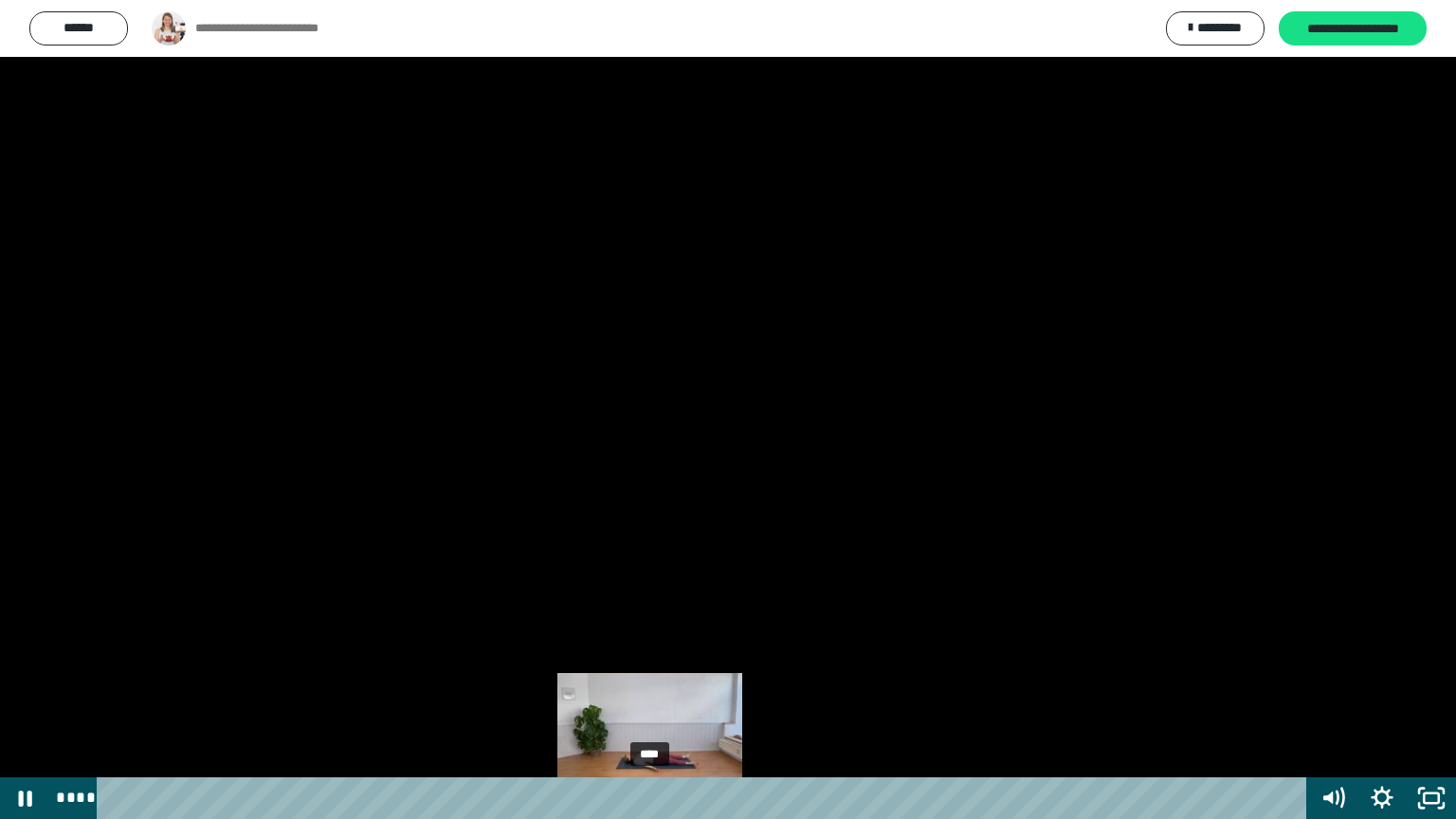 click on "****" at bounding box center (705, 798) 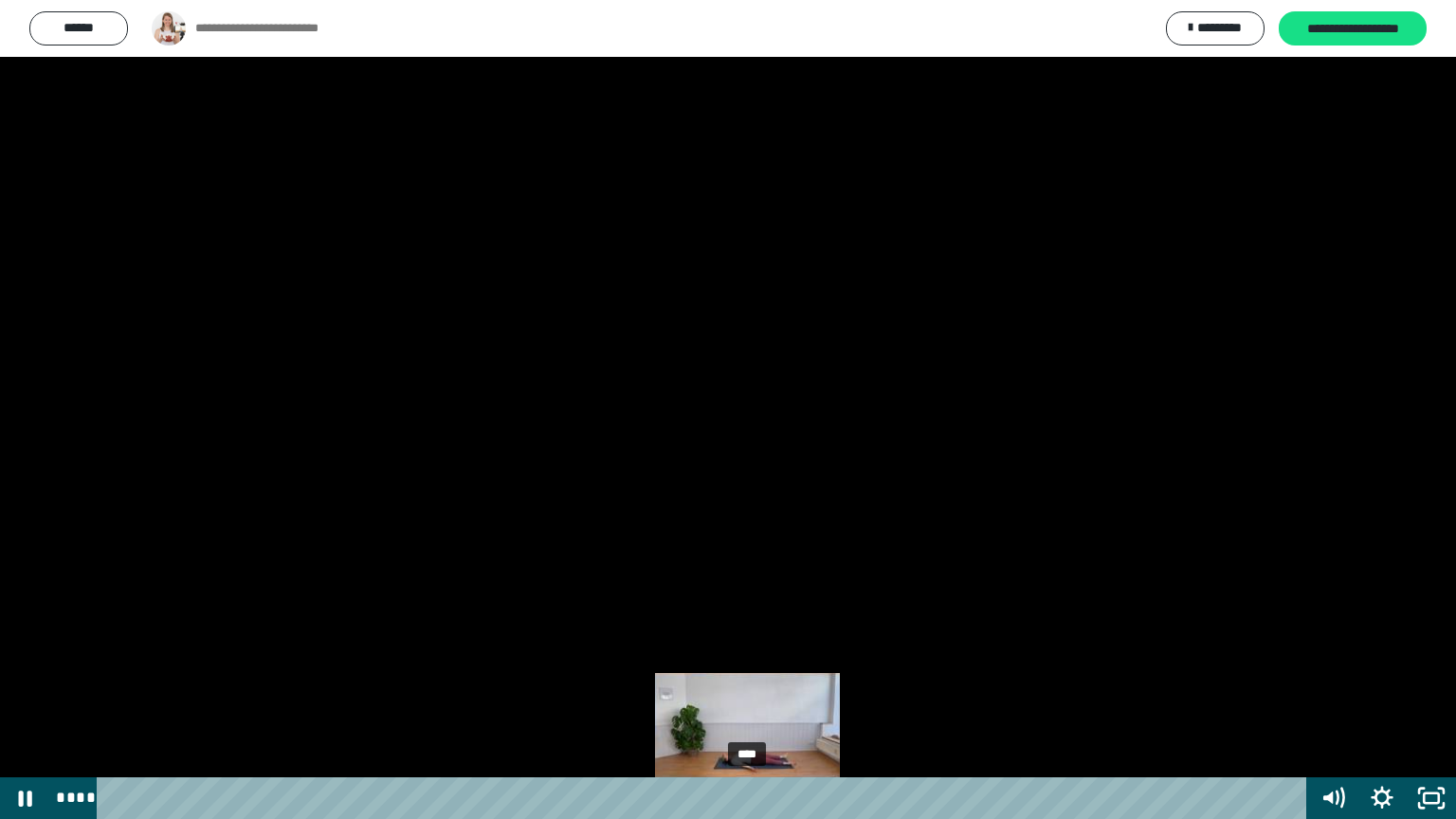 click on "****" at bounding box center [705, 798] 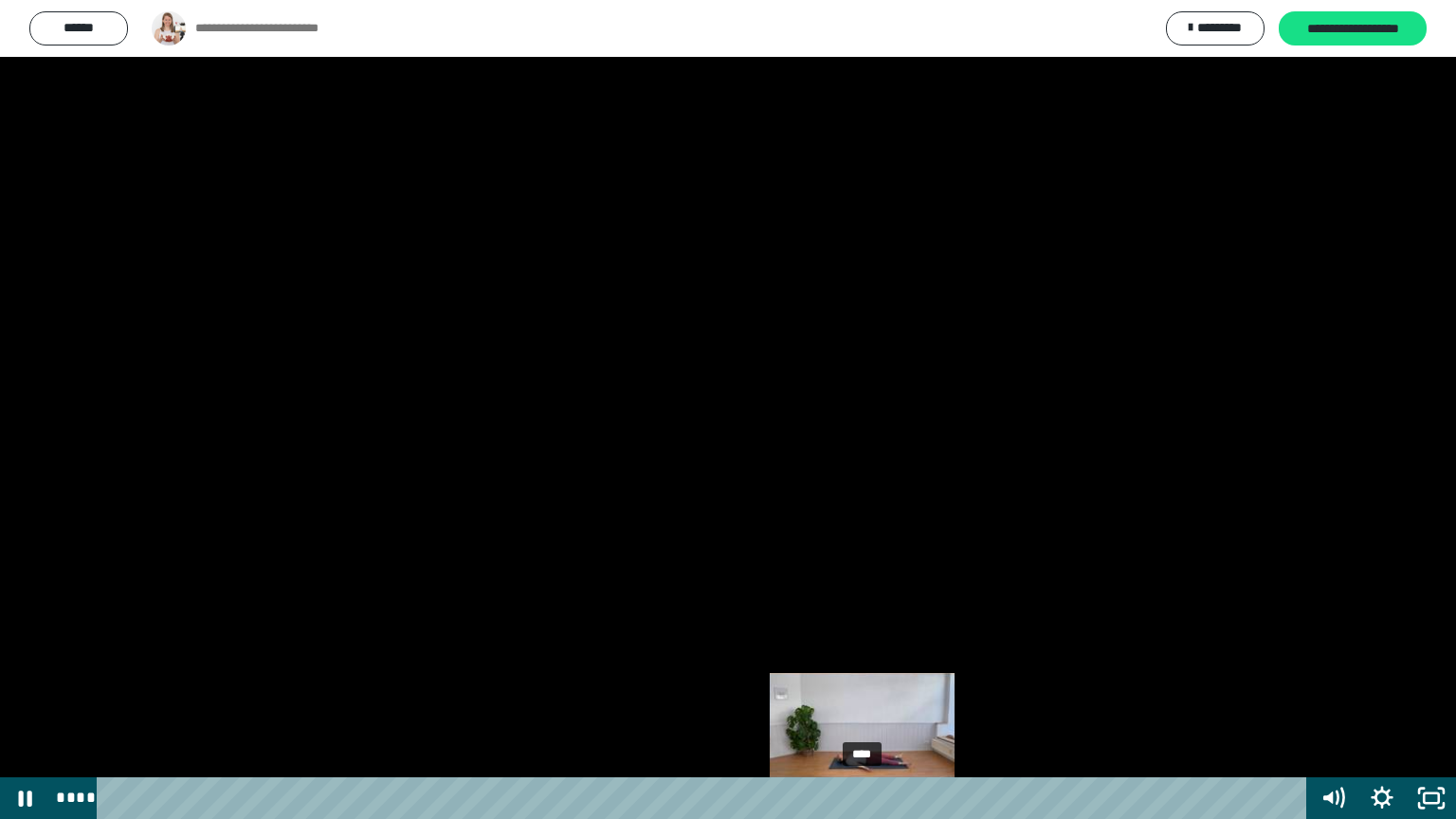 click on "****" at bounding box center (705, 798) 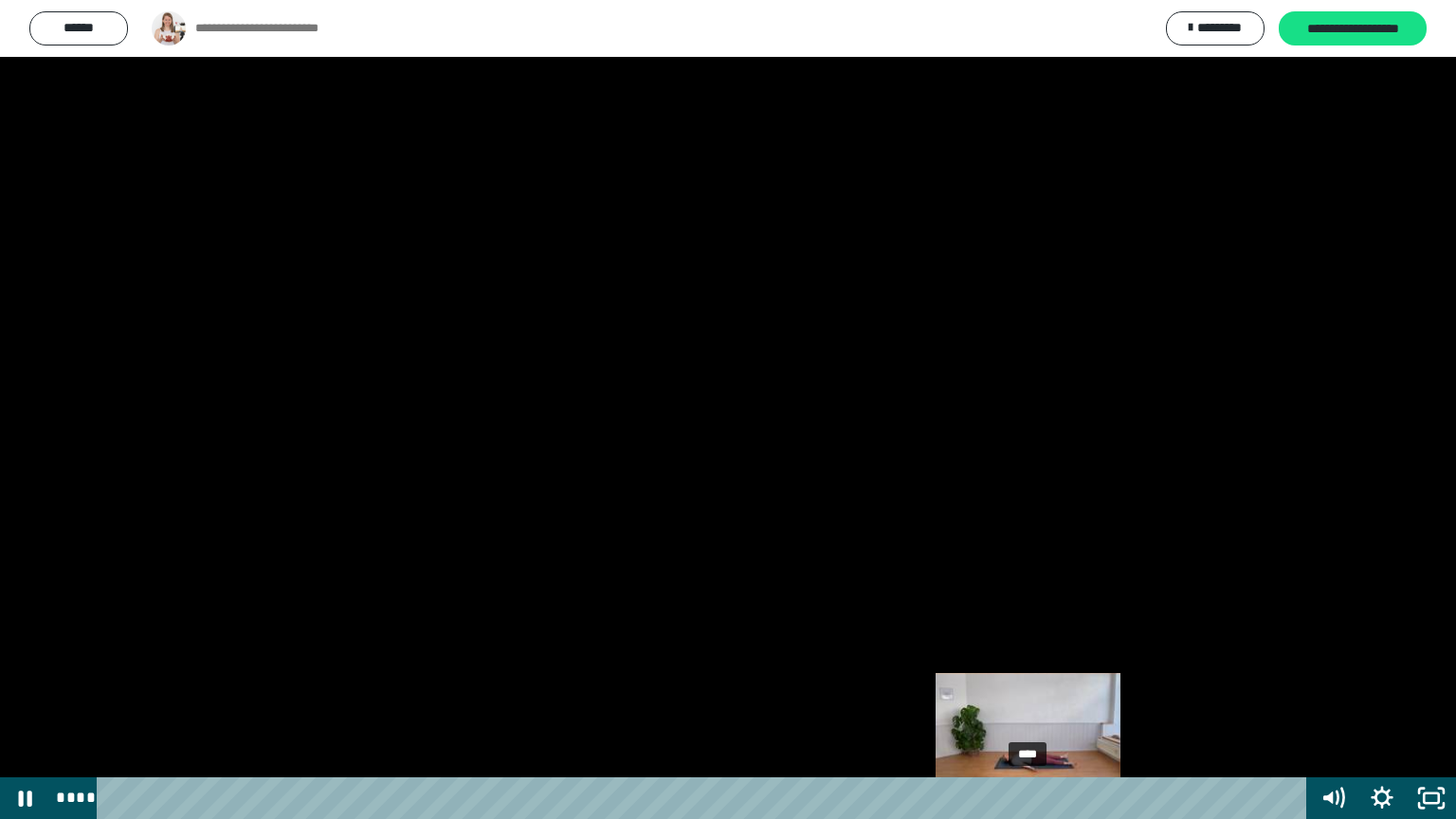 click on "****" at bounding box center [705, 798] 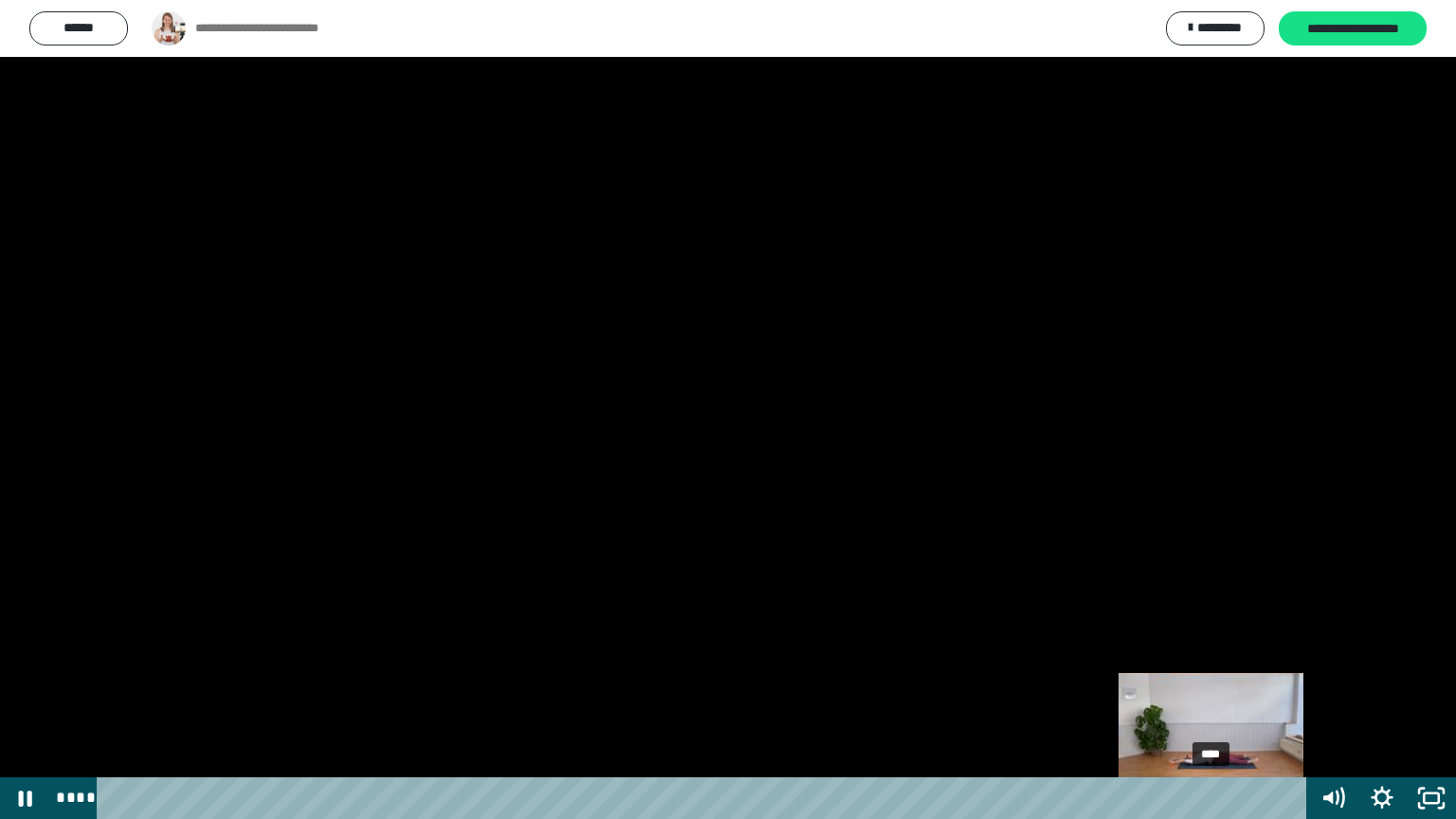 click on "****" at bounding box center [705, 798] 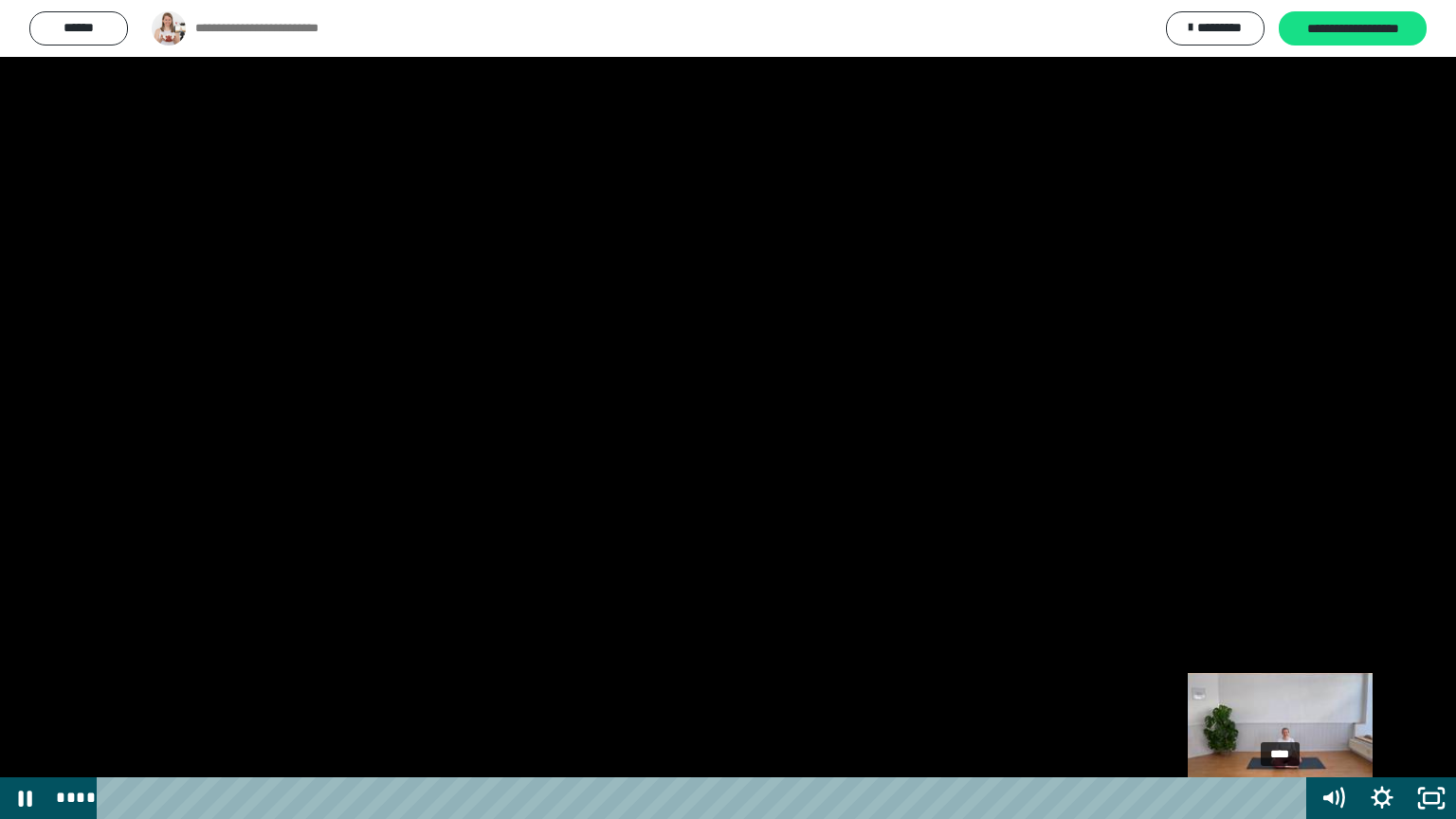 click on "****" at bounding box center (705, 798) 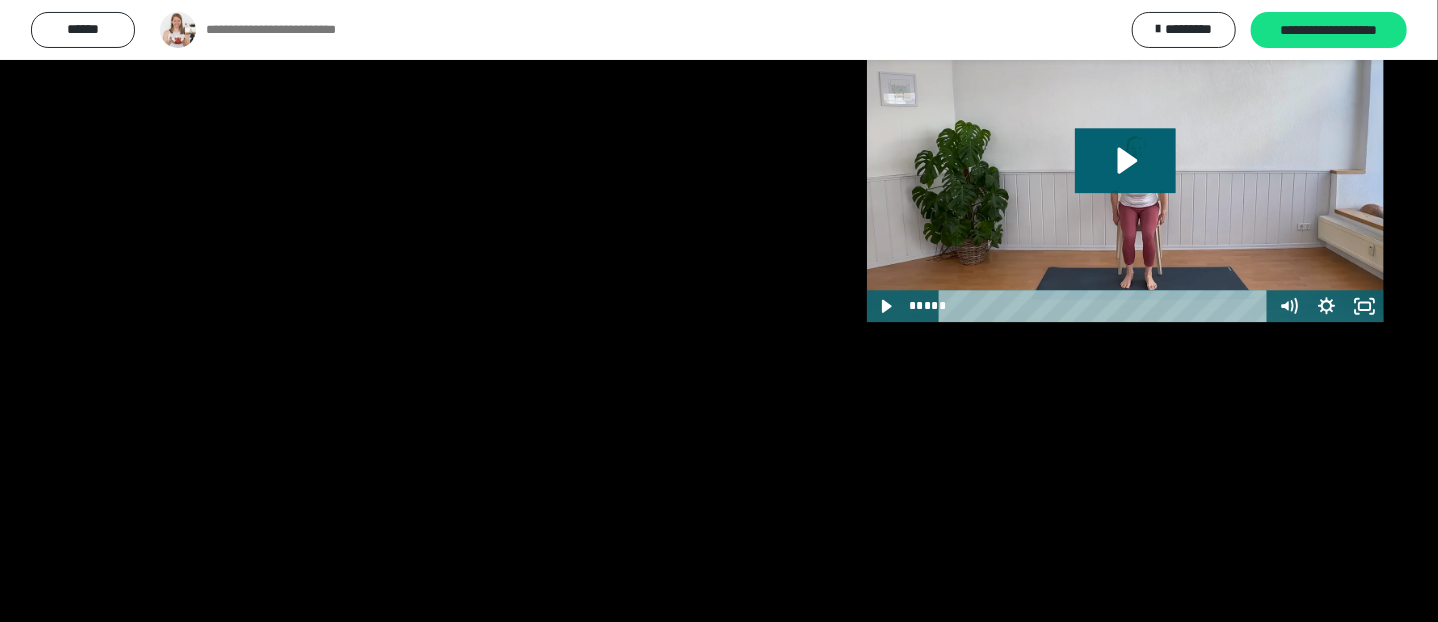 scroll, scrollTop: 2323, scrollLeft: 0, axis: vertical 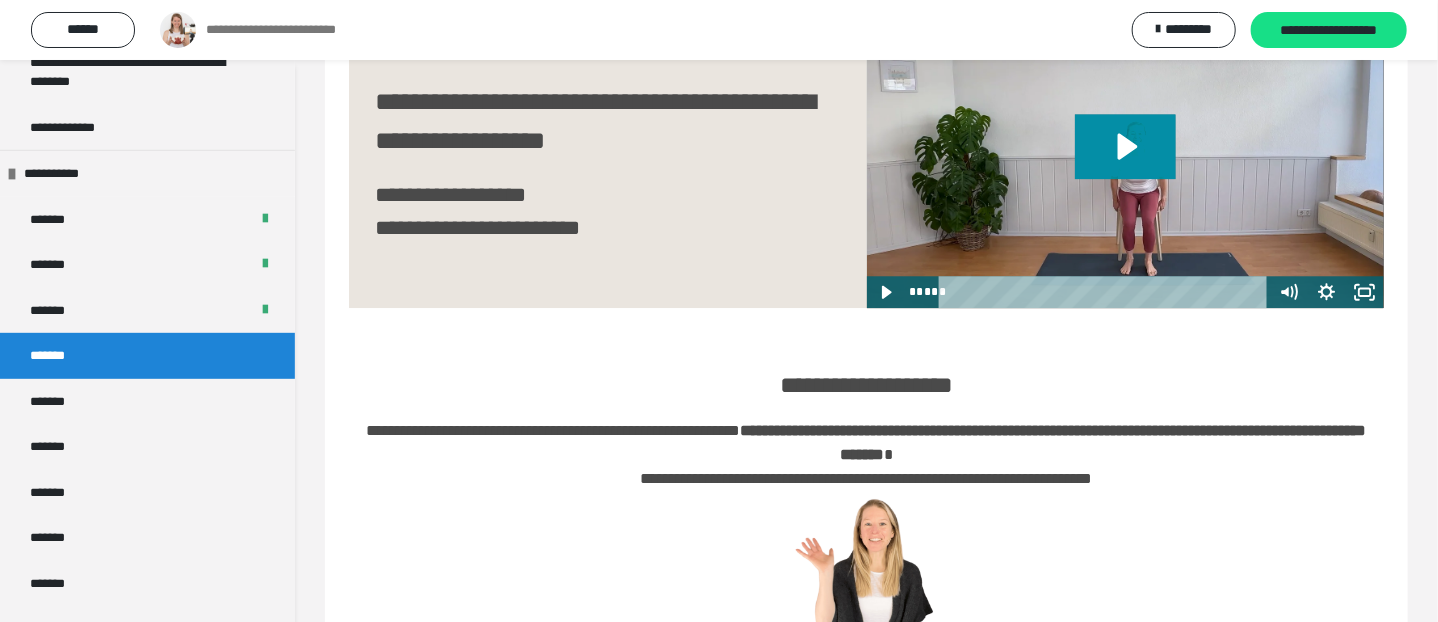 click 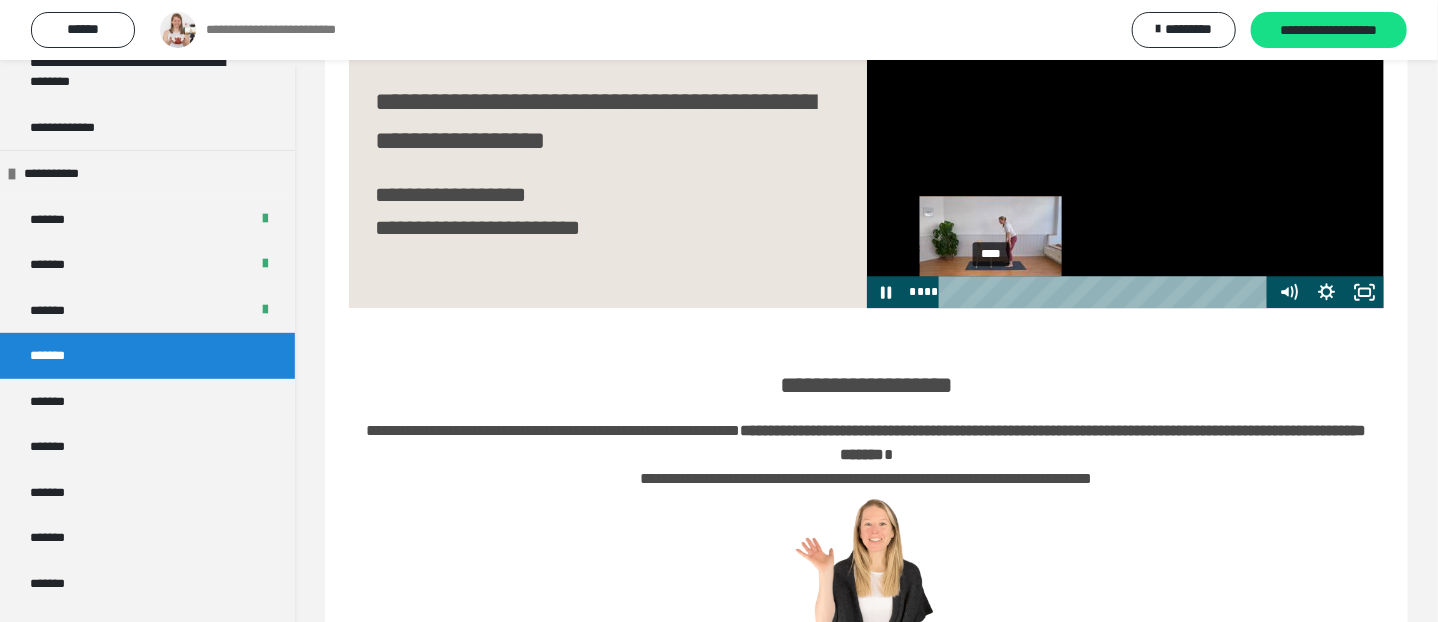 click on "****" at bounding box center [1107, 292] 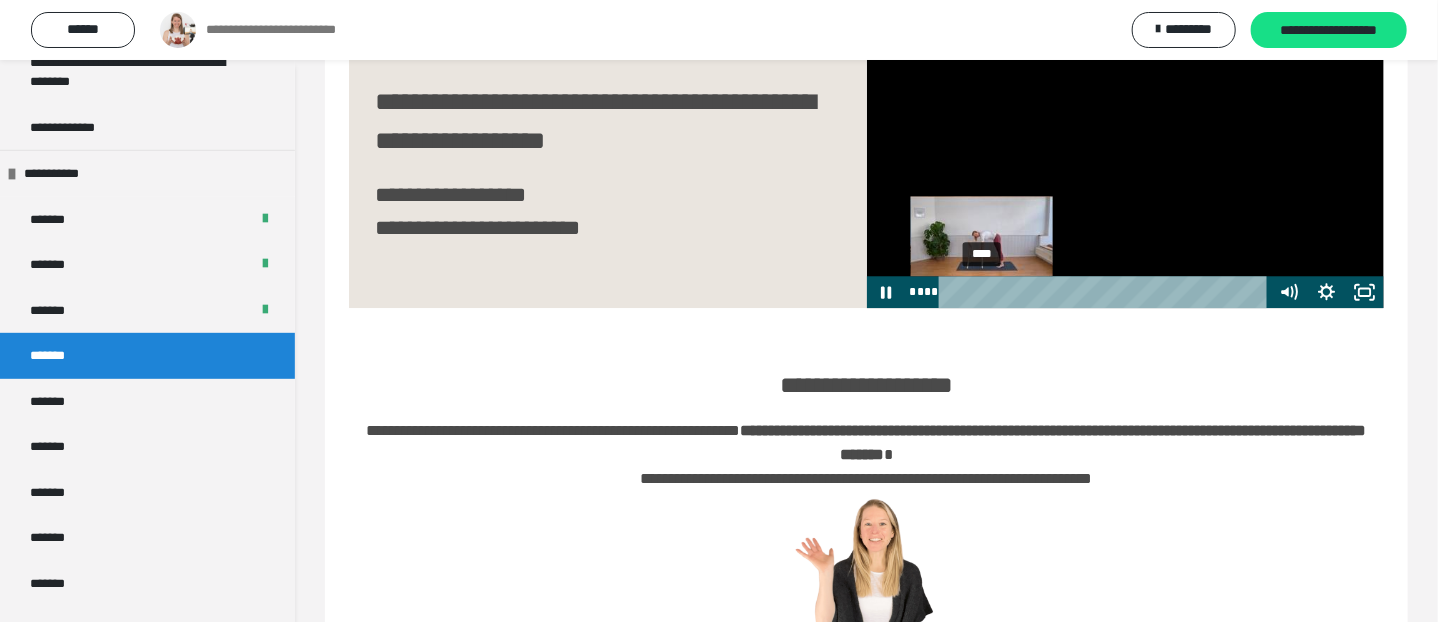 click on "****" at bounding box center [1107, 292] 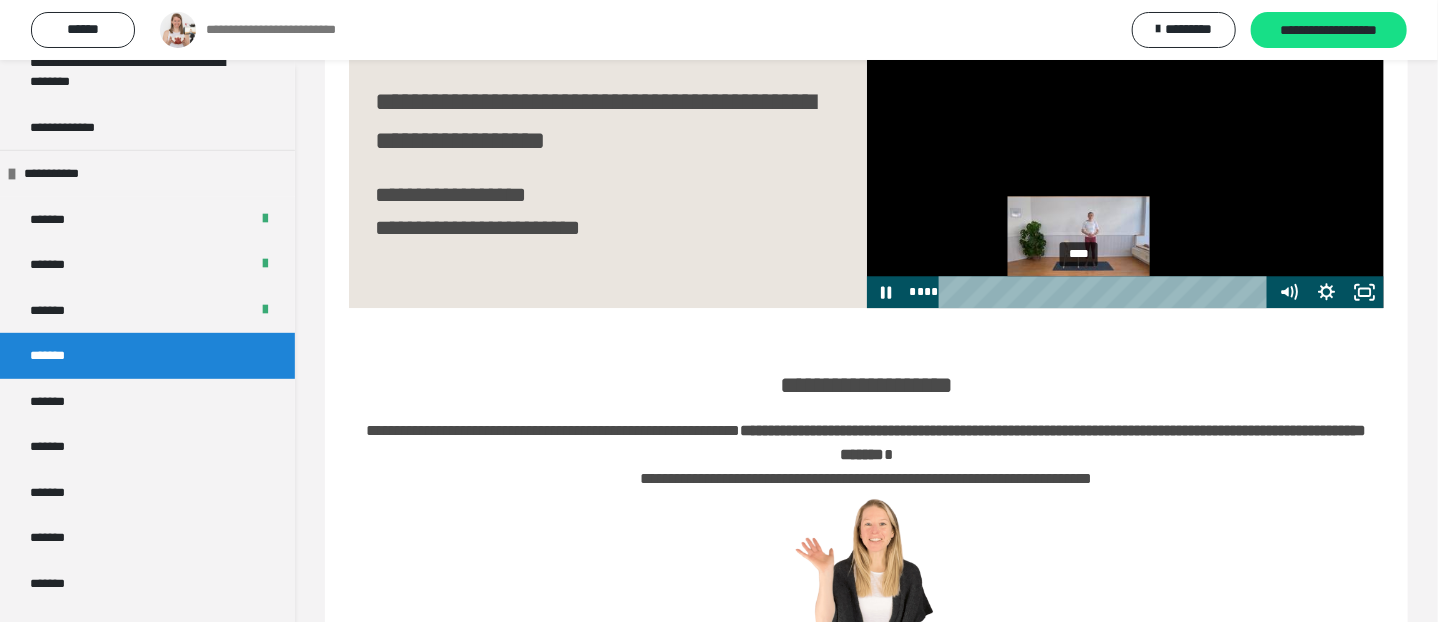 click on "****" at bounding box center [1107, 292] 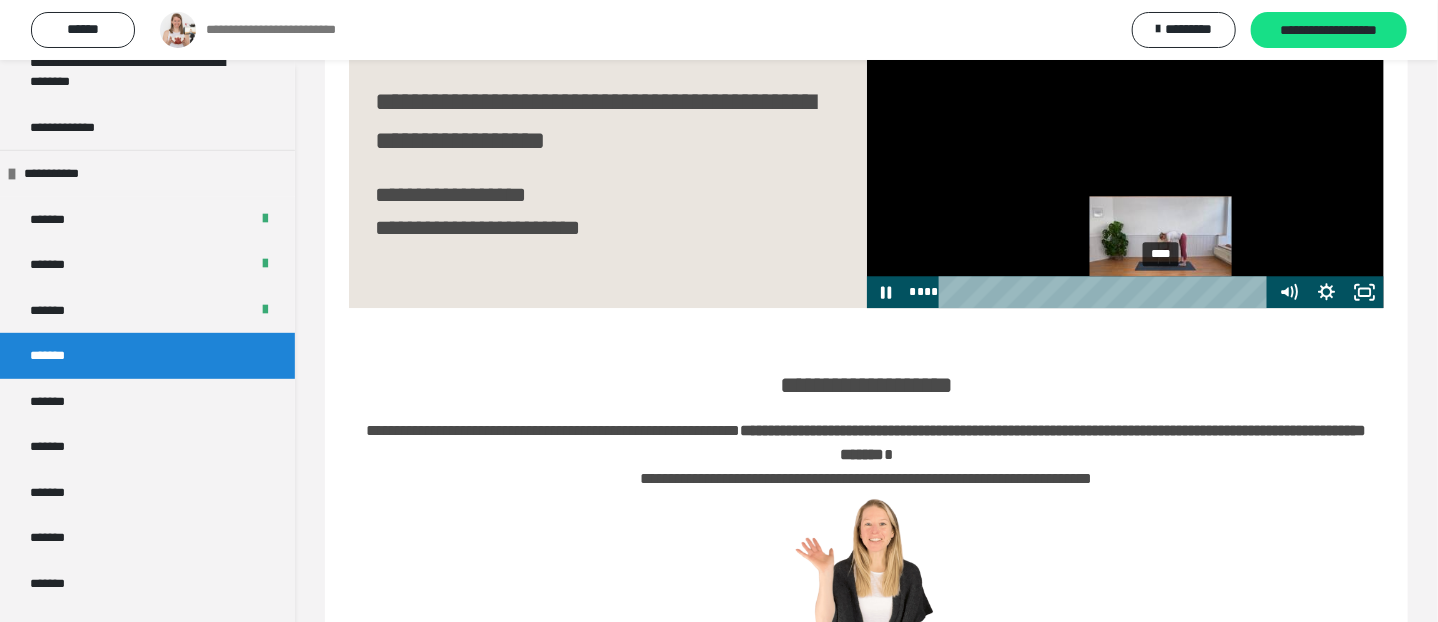 click on "****" at bounding box center [1107, 292] 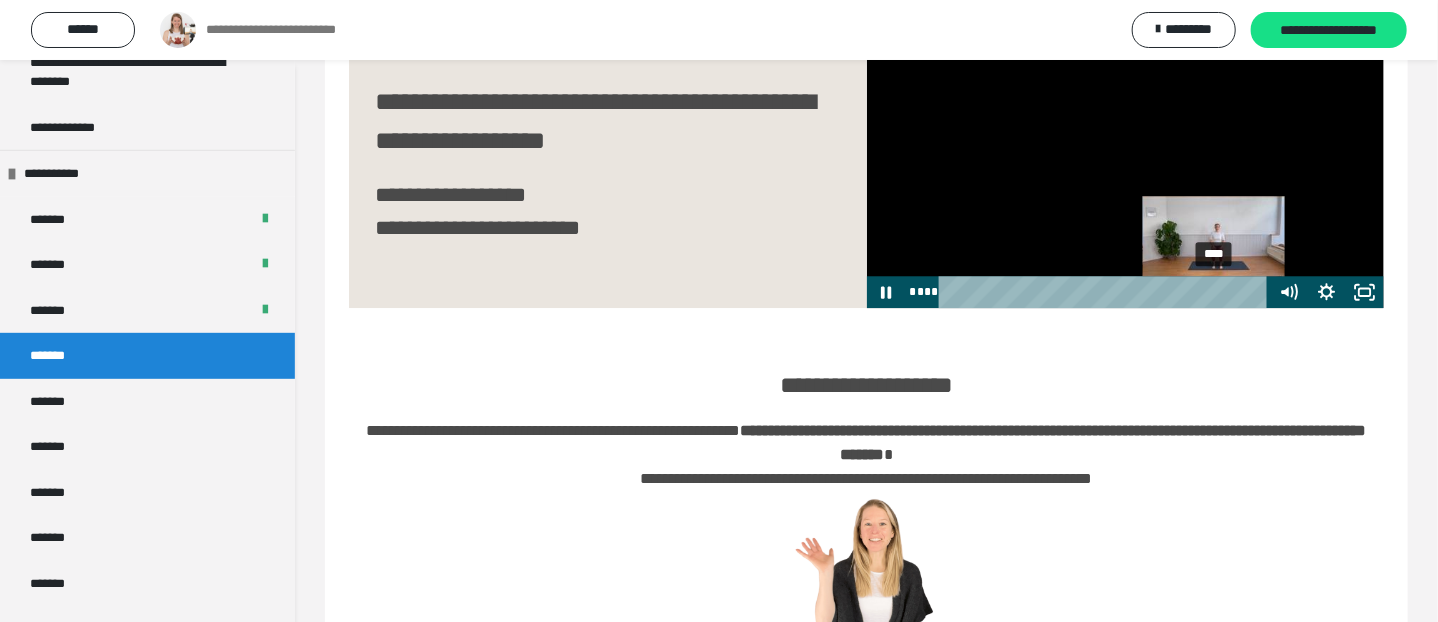 click on "****" at bounding box center [1107, 292] 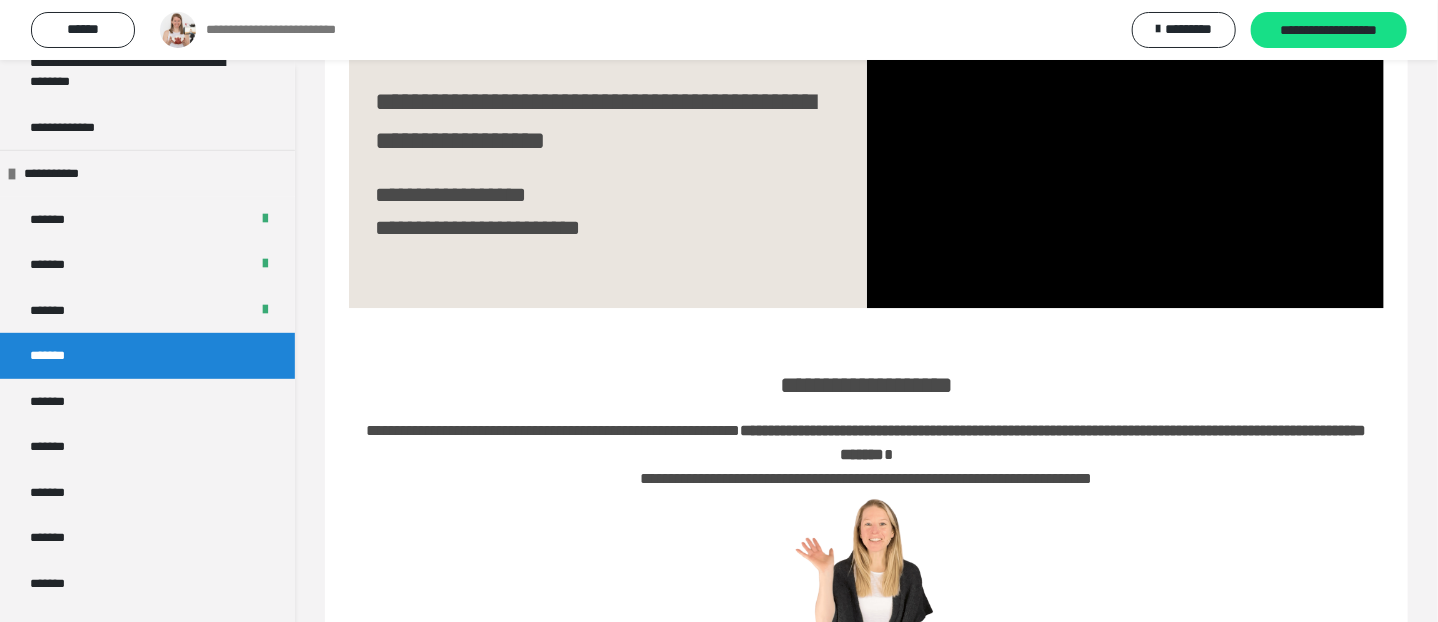 drag, startPoint x: 1332, startPoint y: 30, endPoint x: 1018, endPoint y: 115, distance: 325.3014 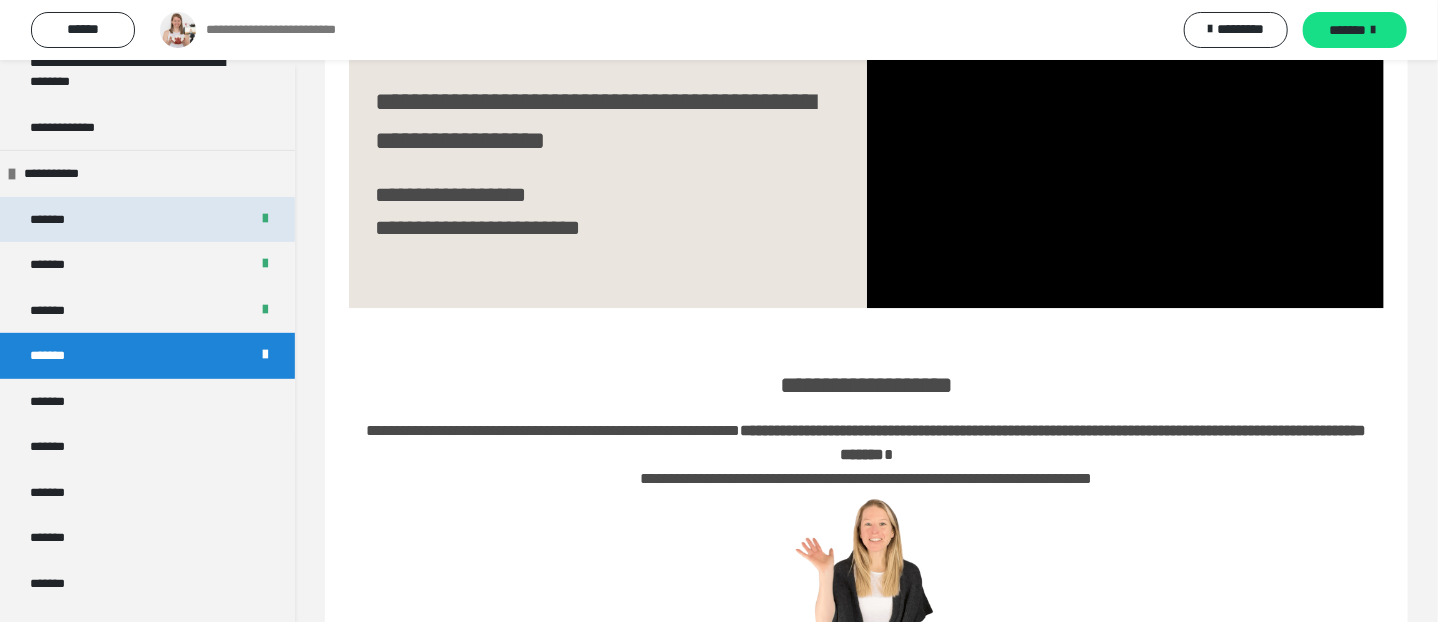 click on "*******" at bounding box center (147, 220) 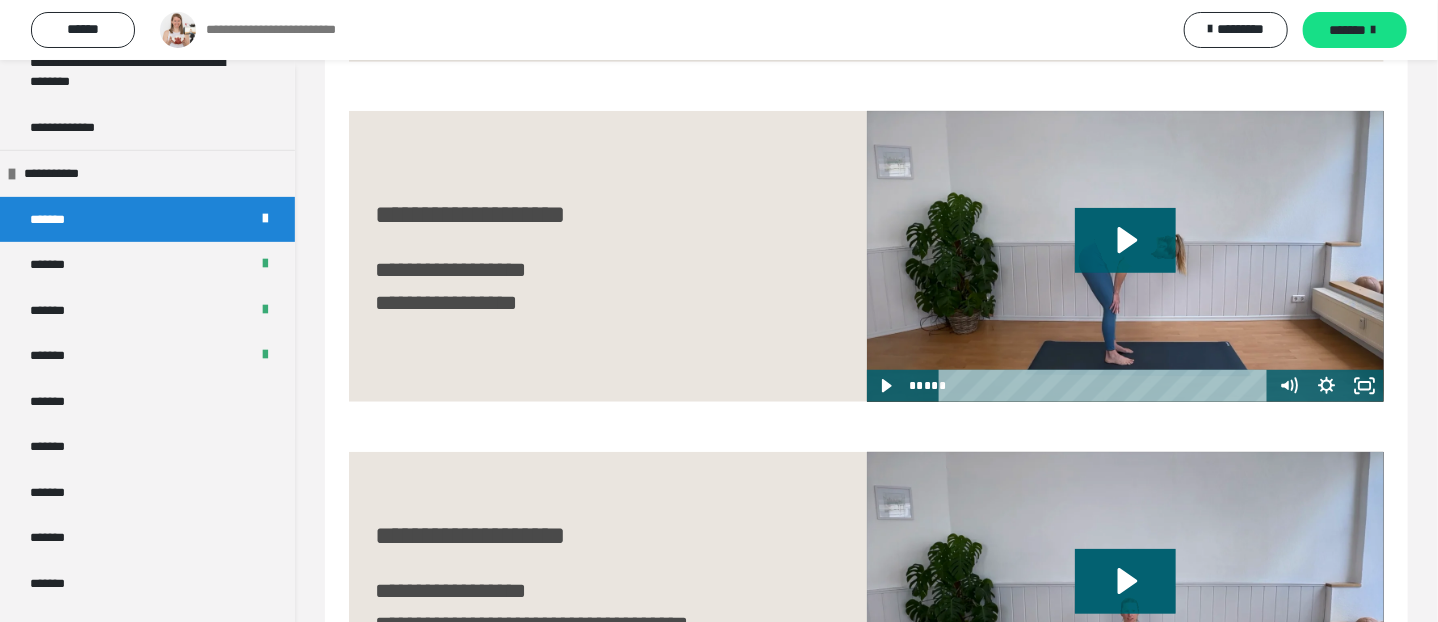 scroll, scrollTop: 728, scrollLeft: 0, axis: vertical 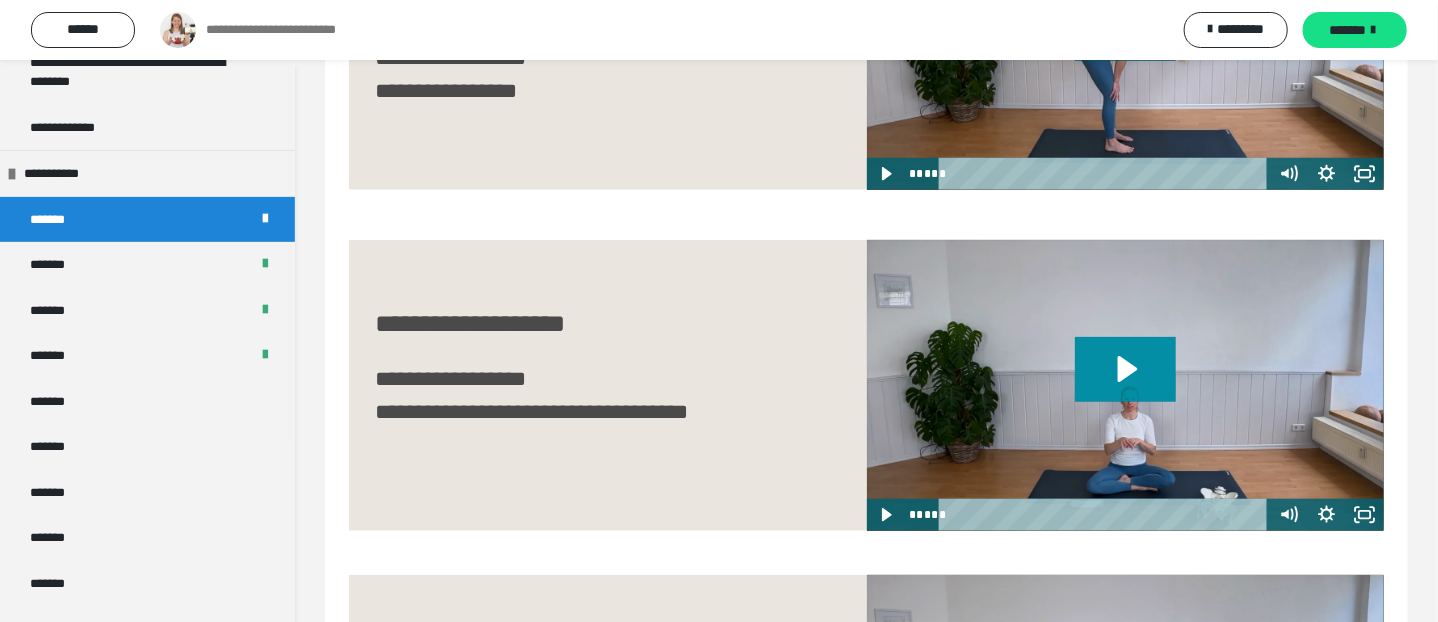 click 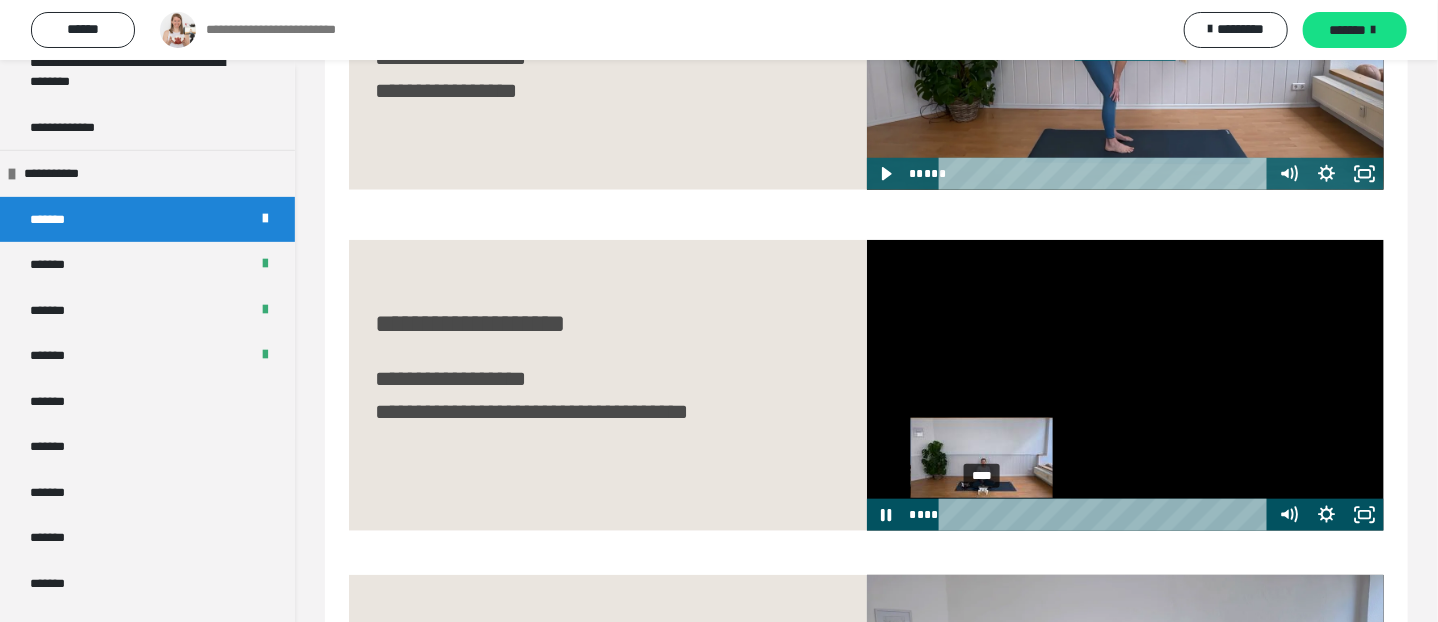 click on "****" at bounding box center [1107, 515] 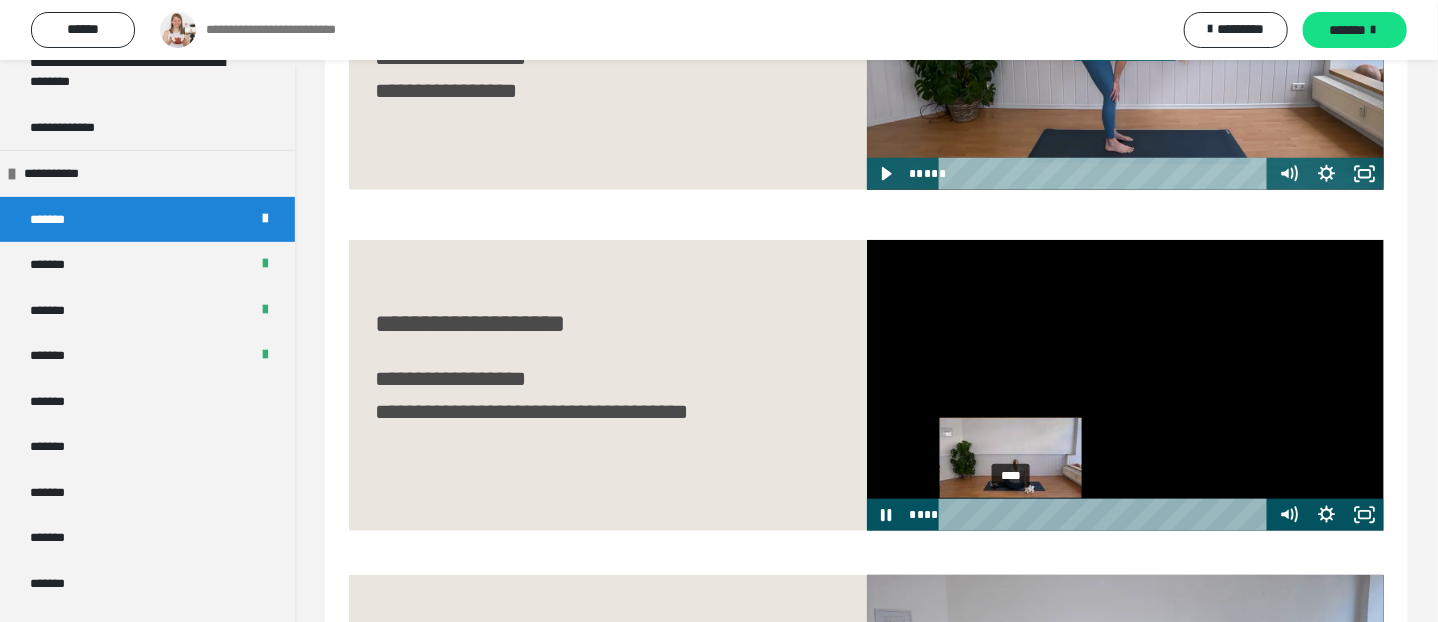 click on "****" at bounding box center [1107, 515] 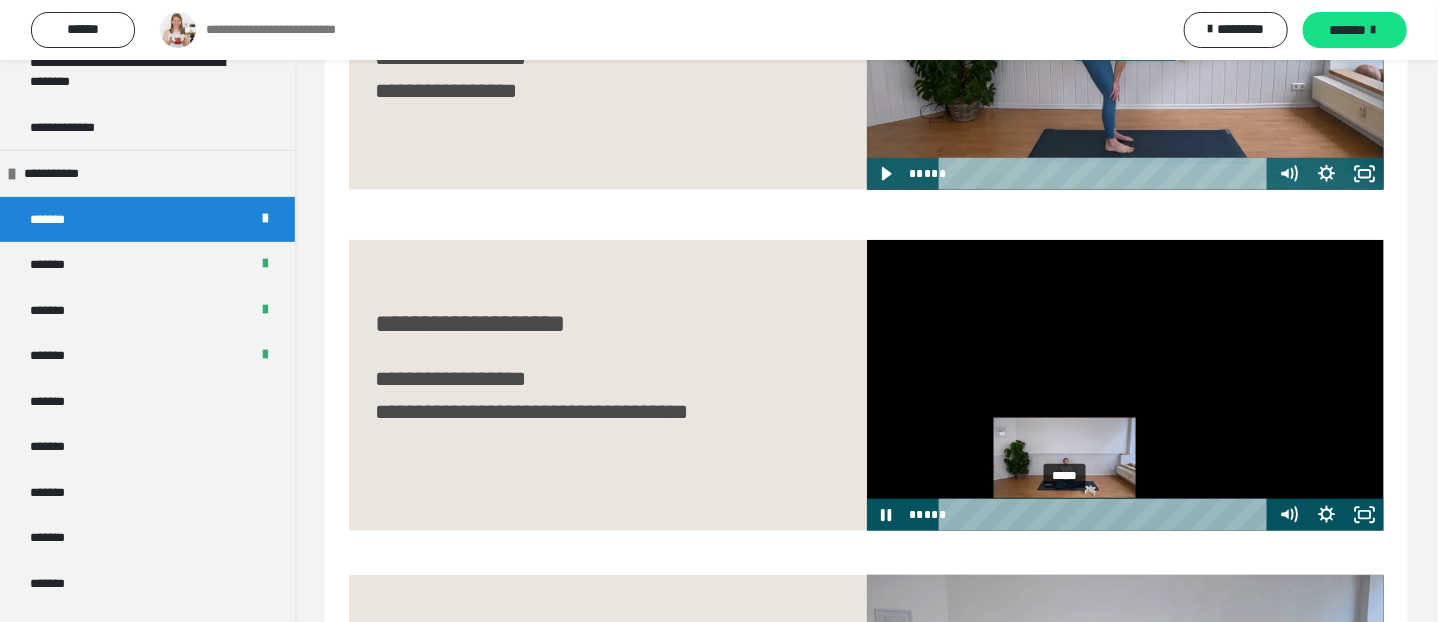 click on "*****" at bounding box center (1107, 515) 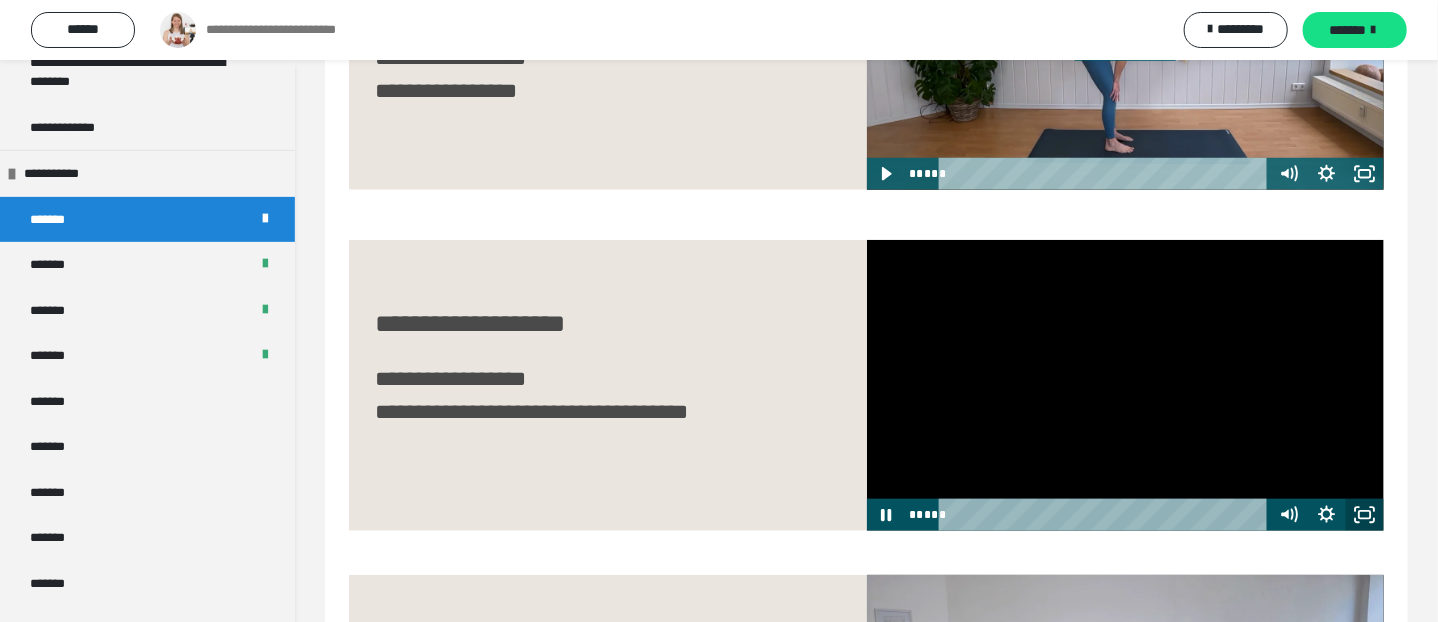 click 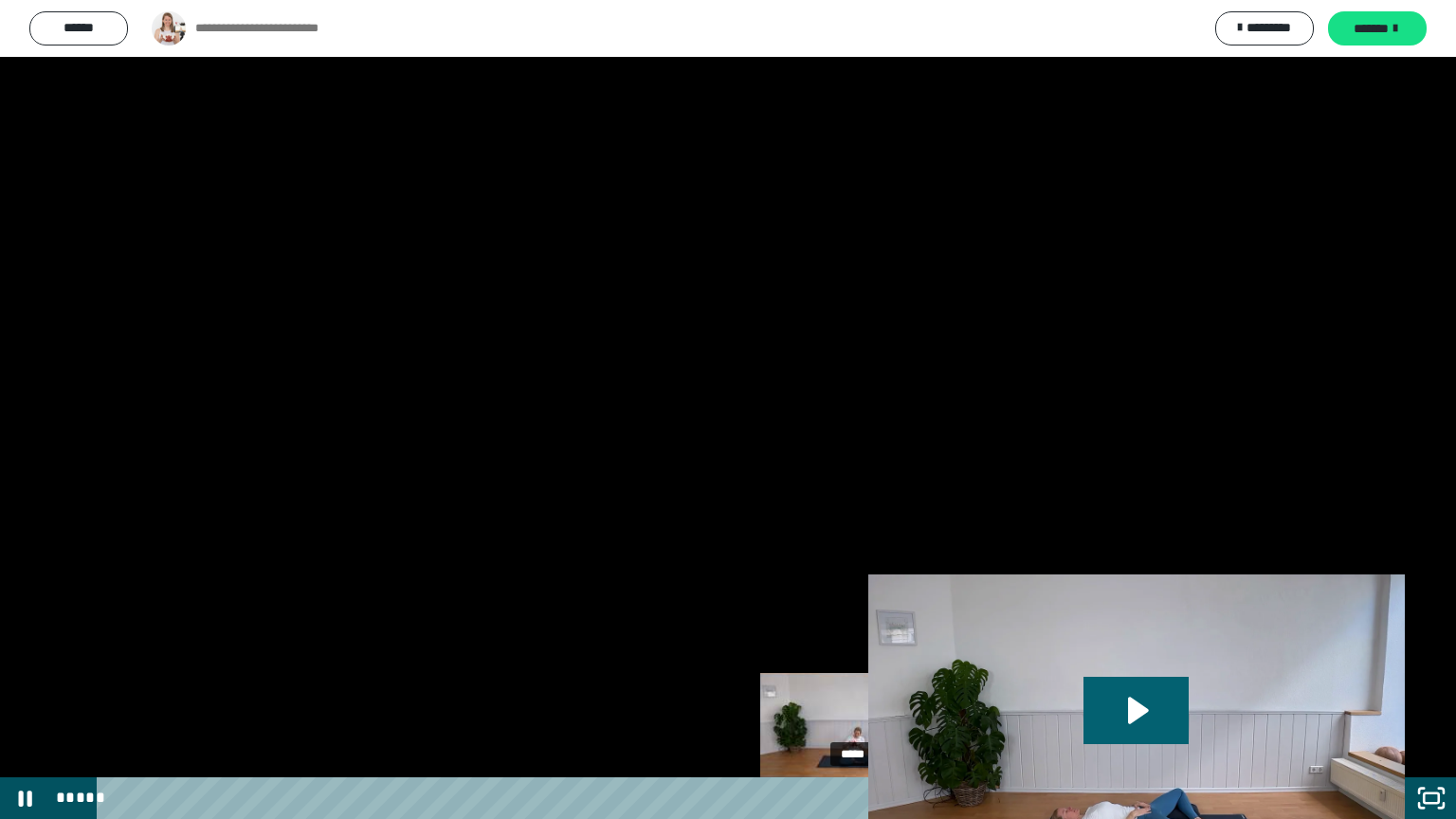 click on "*****" at bounding box center [705, 798] 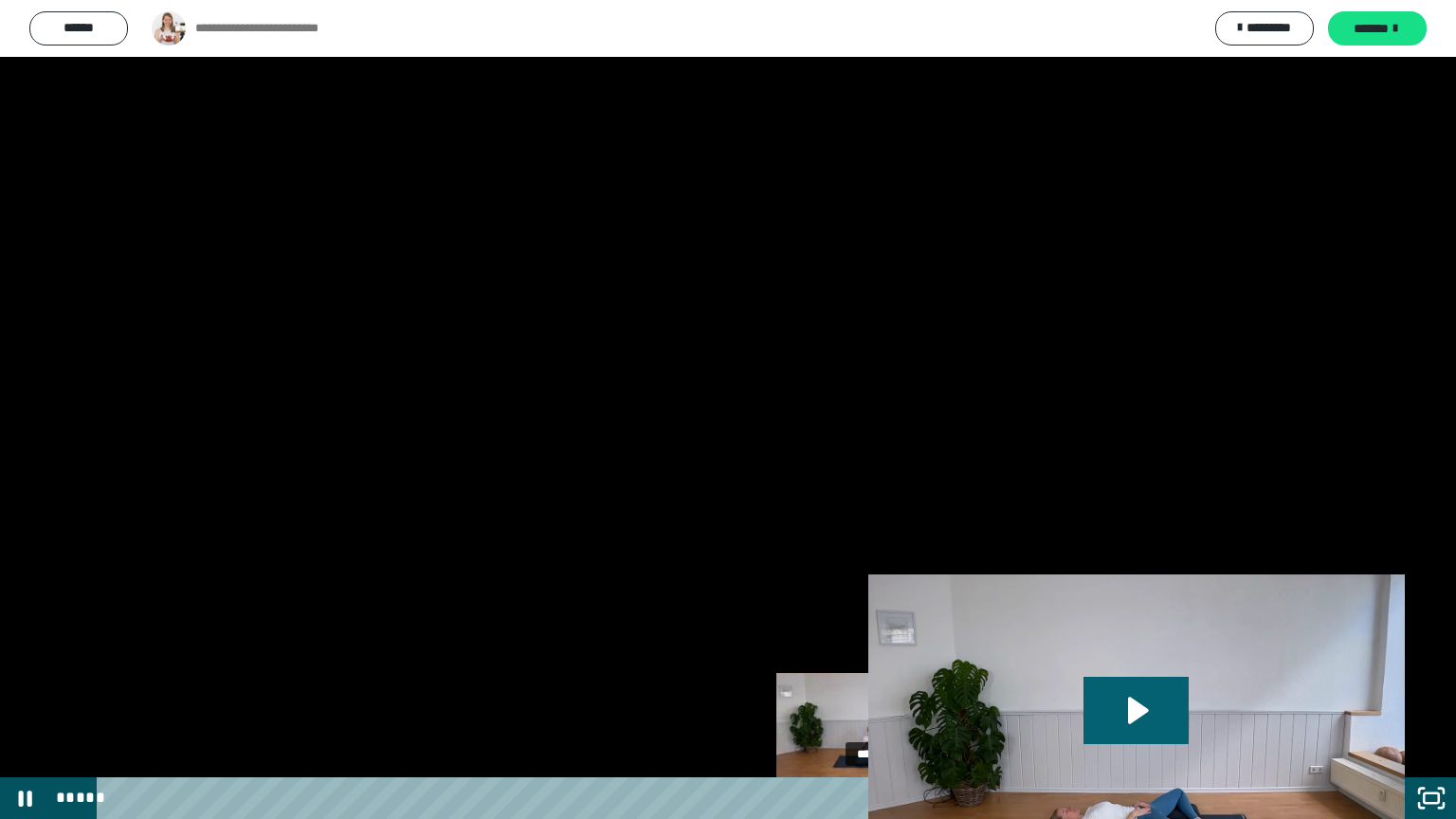 click on "*****" at bounding box center (705, 798) 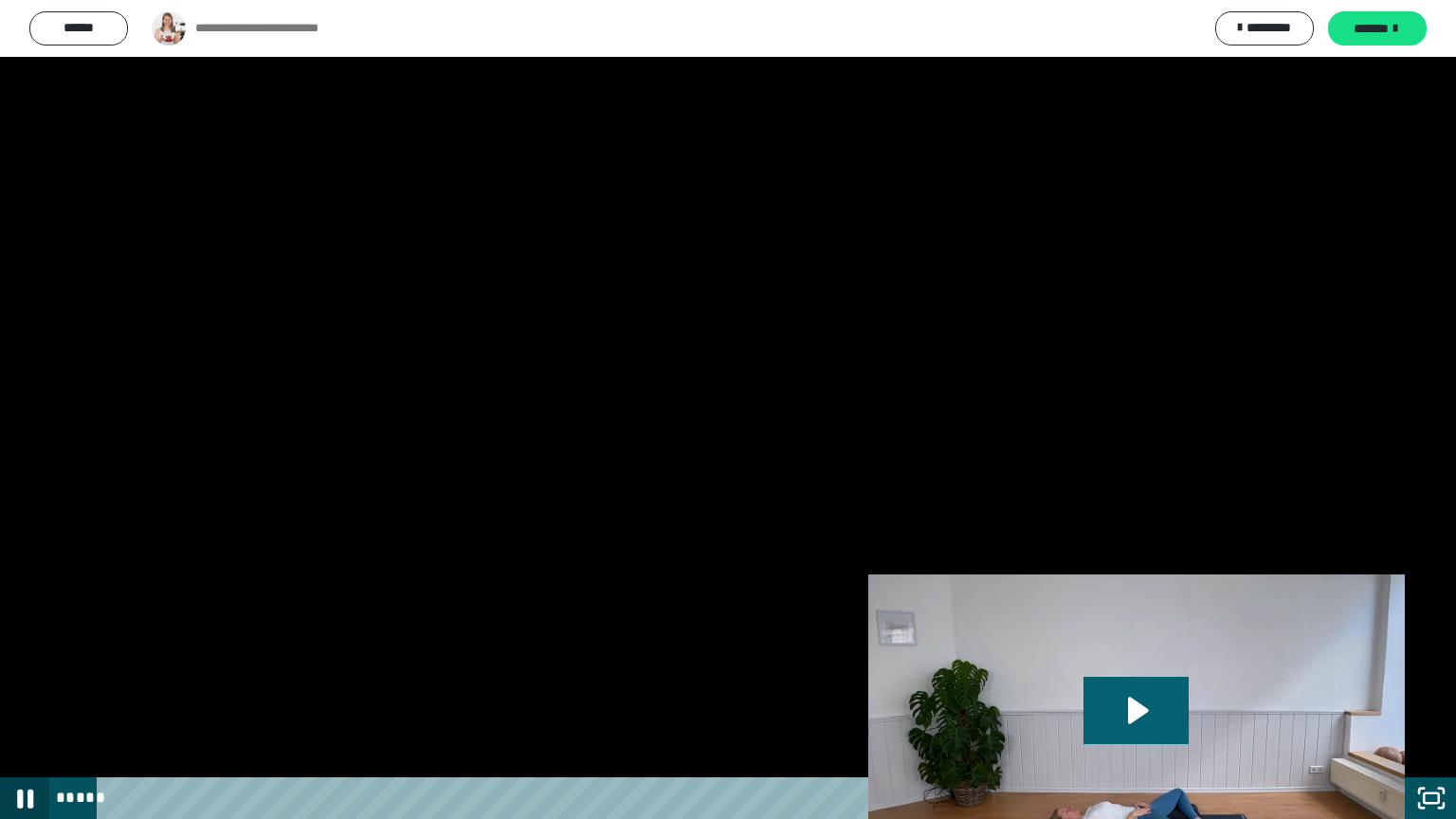 click 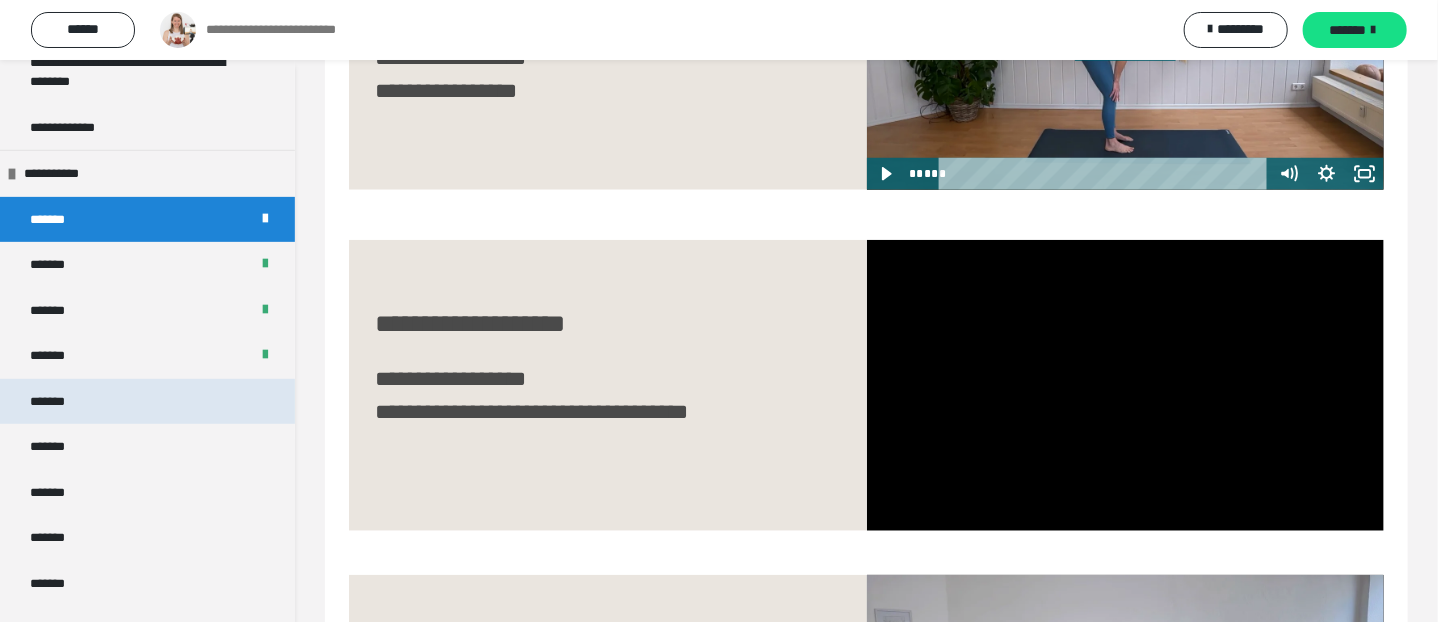 click on "*******" at bounding box center (147, 402) 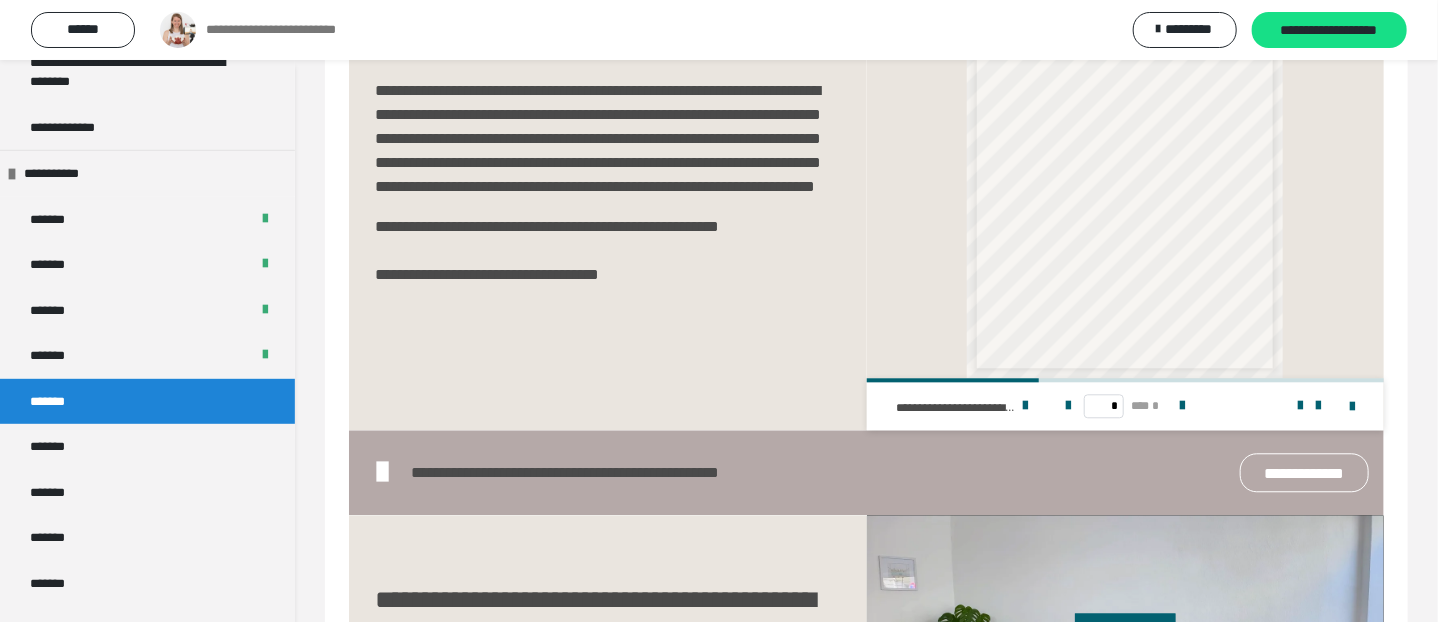 scroll, scrollTop: 2323, scrollLeft: 0, axis: vertical 